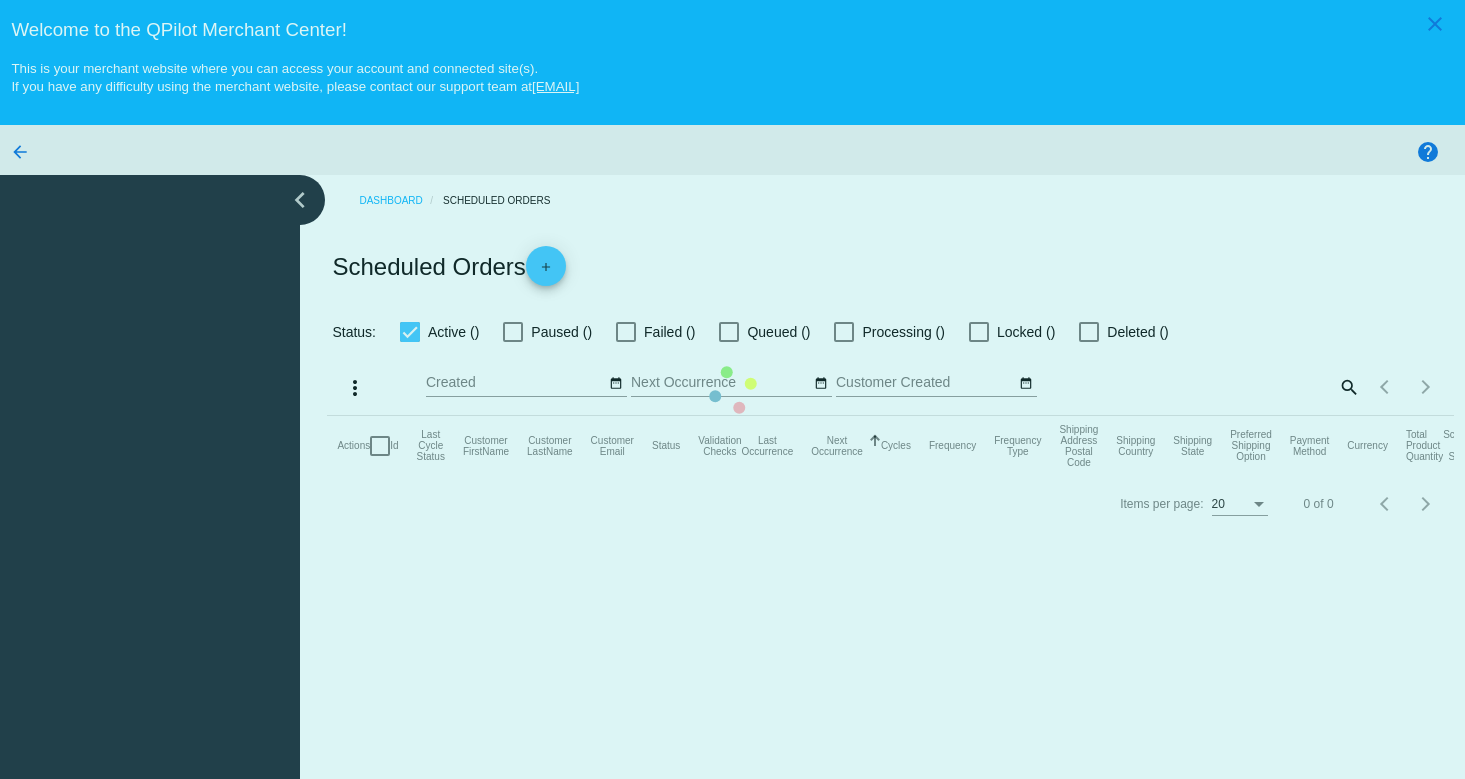 scroll, scrollTop: 0, scrollLeft: 0, axis: both 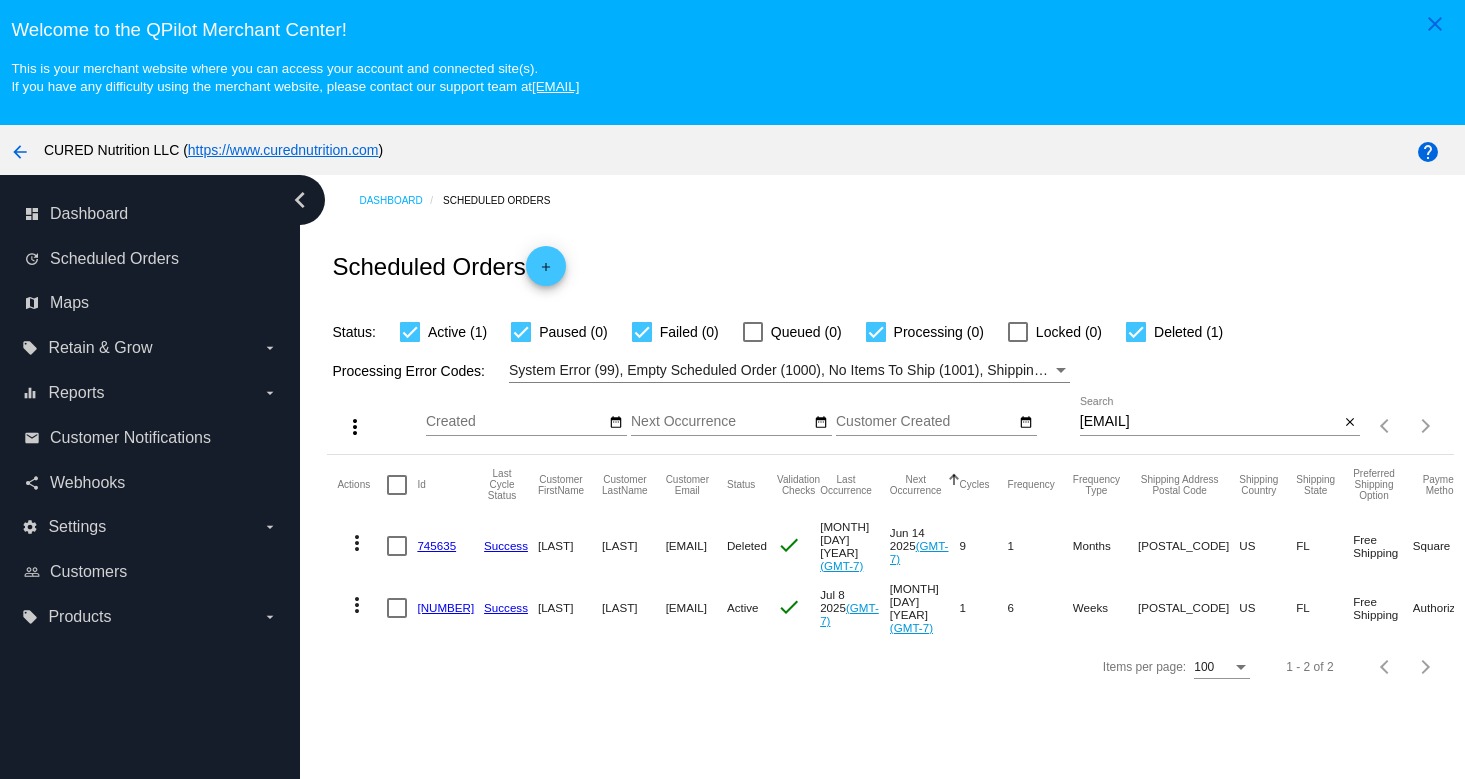 click on "[EMAIL]
Search" at bounding box center [1209, 416] 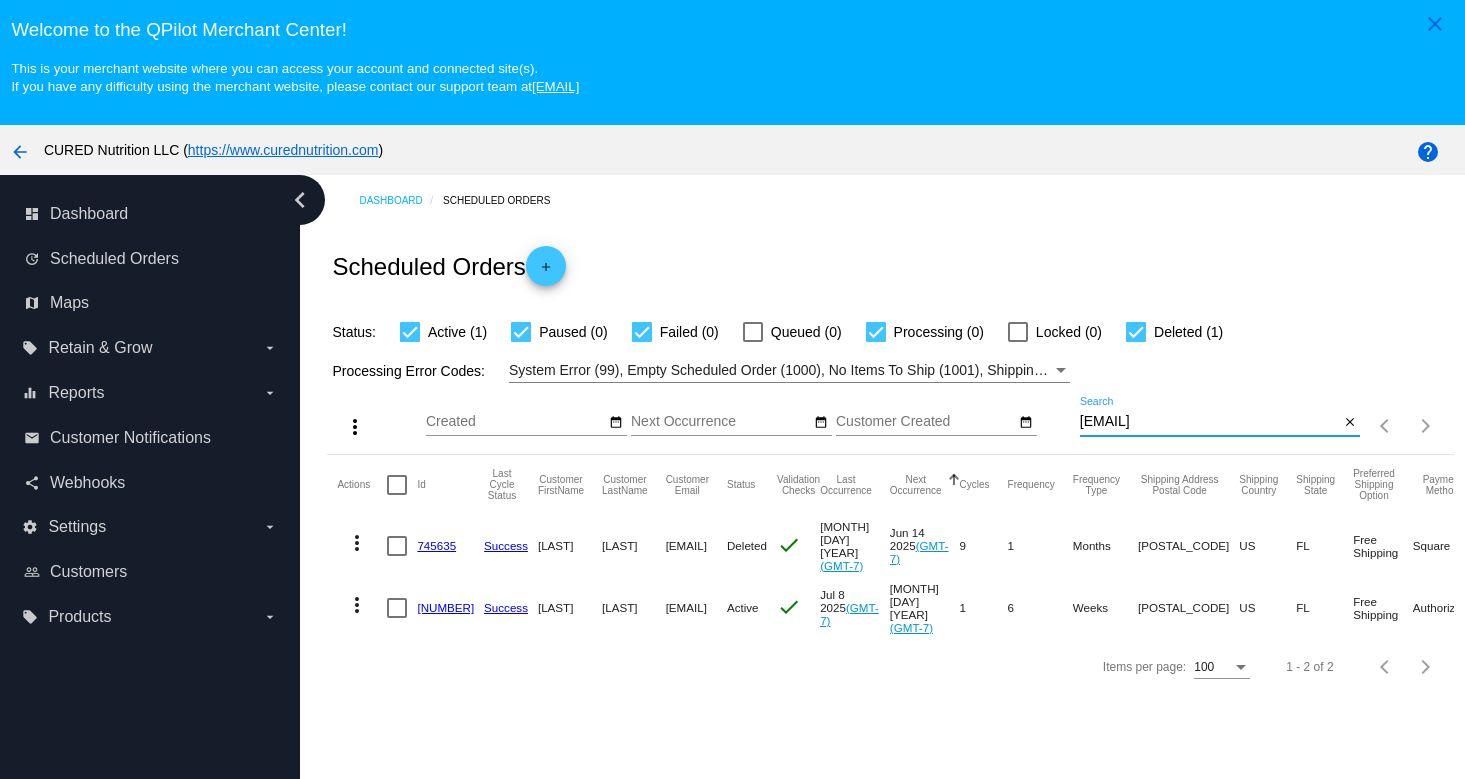 click on "[EMAIL]" at bounding box center (1209, 422) 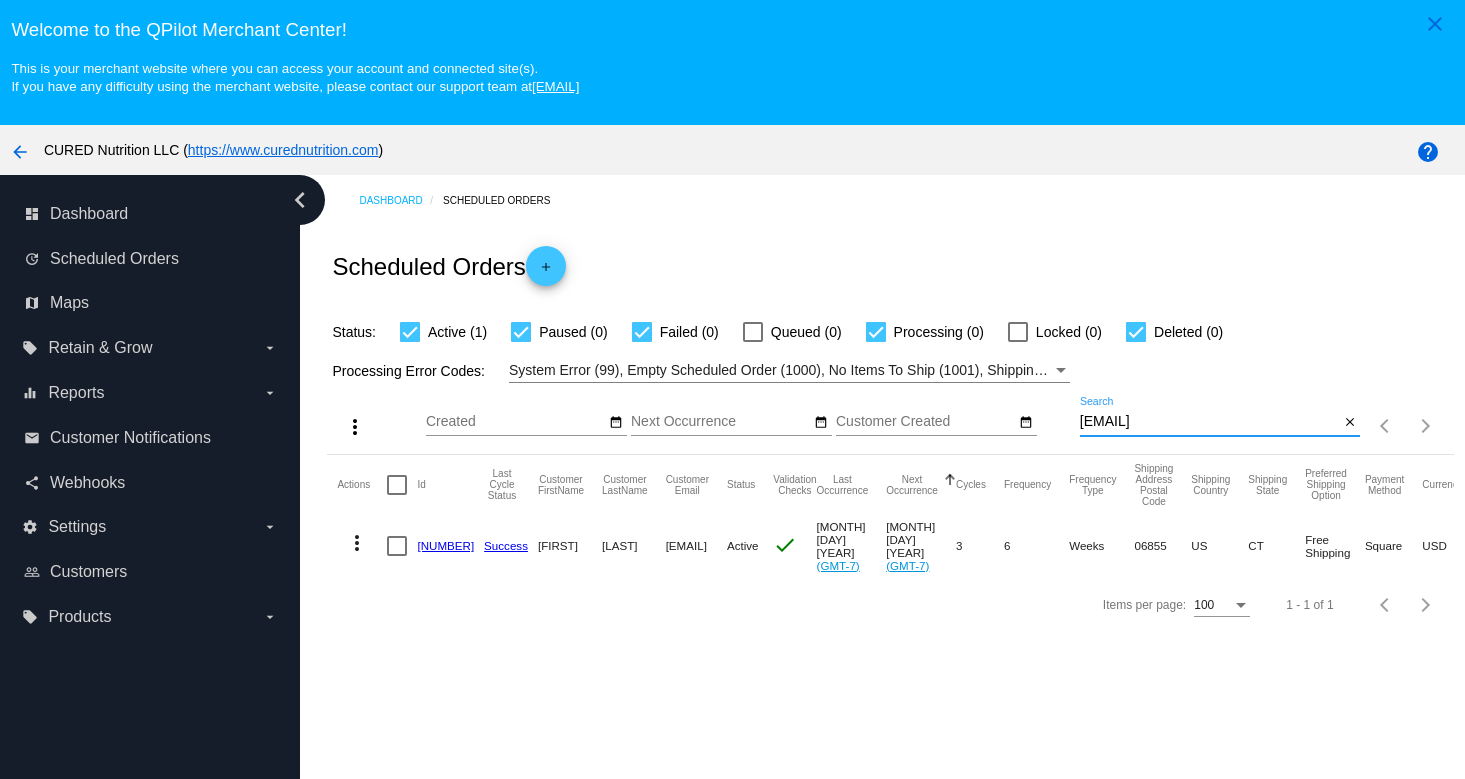 type on "[EMAIL]" 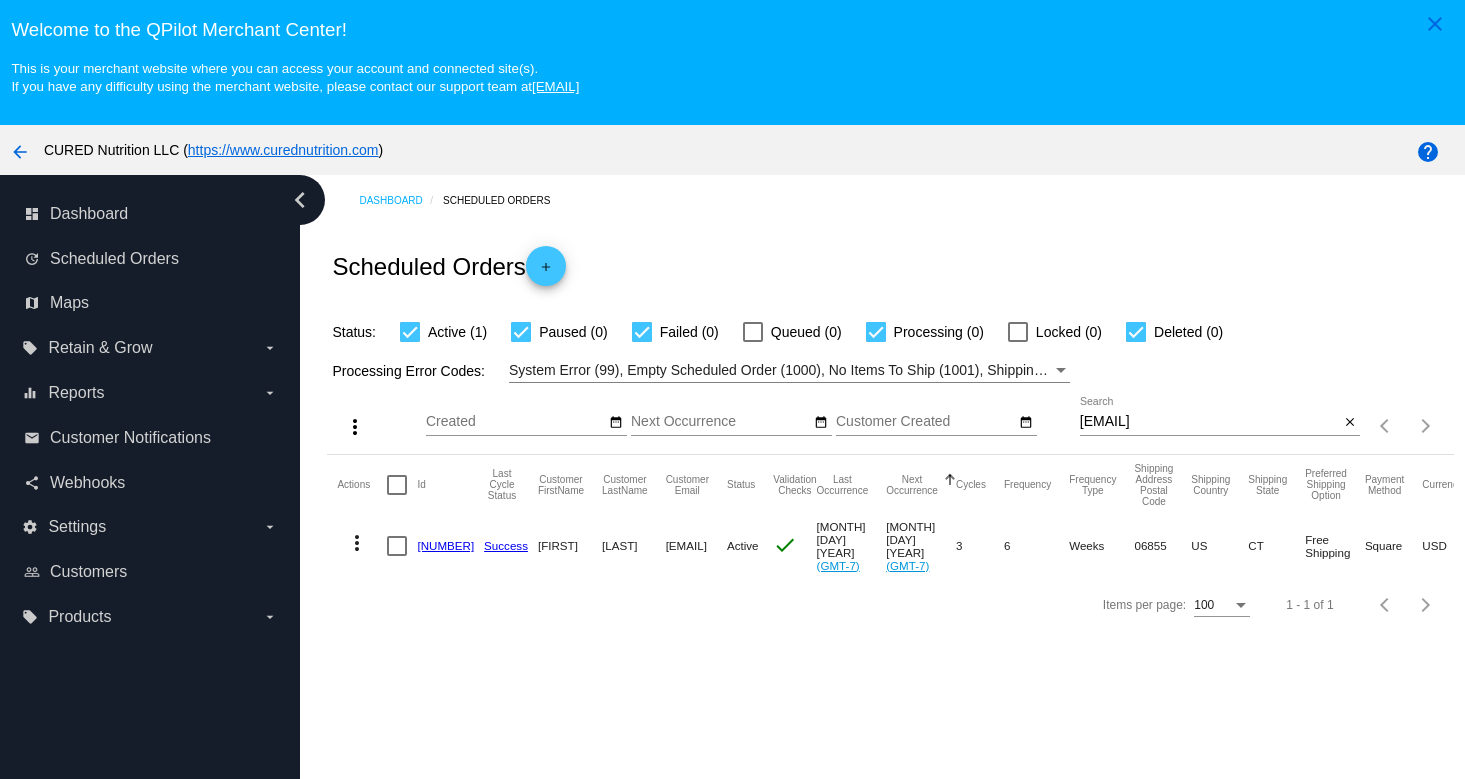 click on "[NUMBER]" at bounding box center (445, 545) 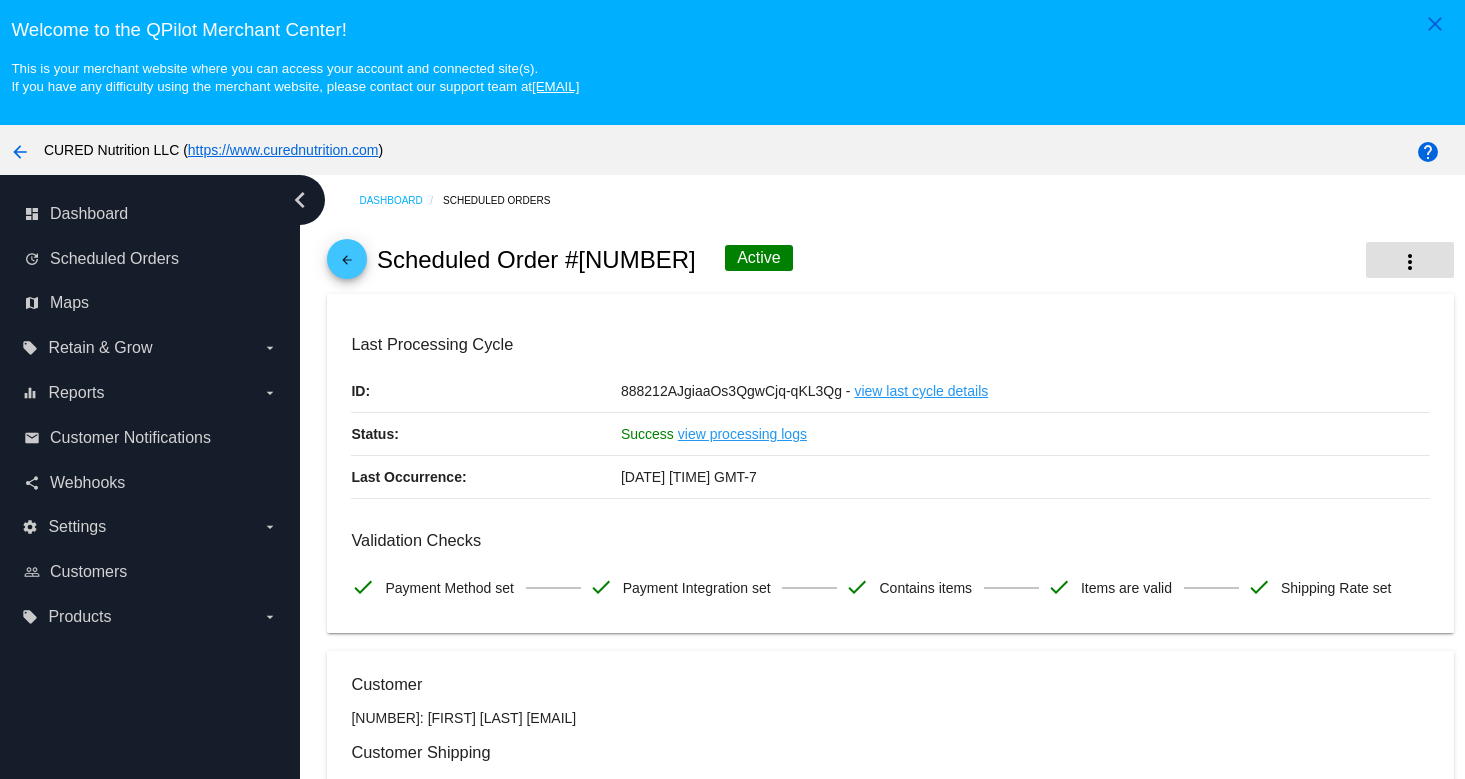 click on "more_vert" at bounding box center (1410, 262) 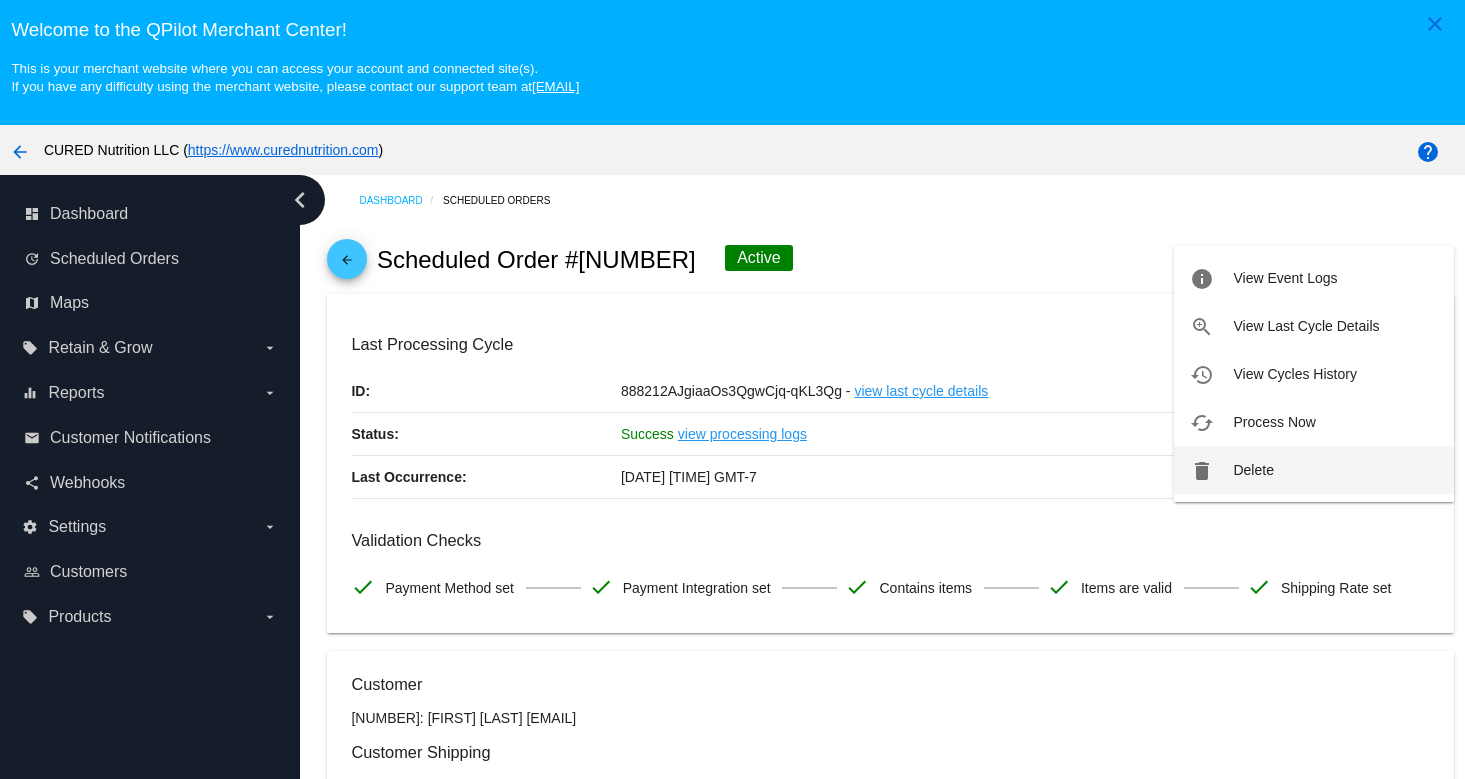 click on "Delete" at bounding box center [1285, 278] 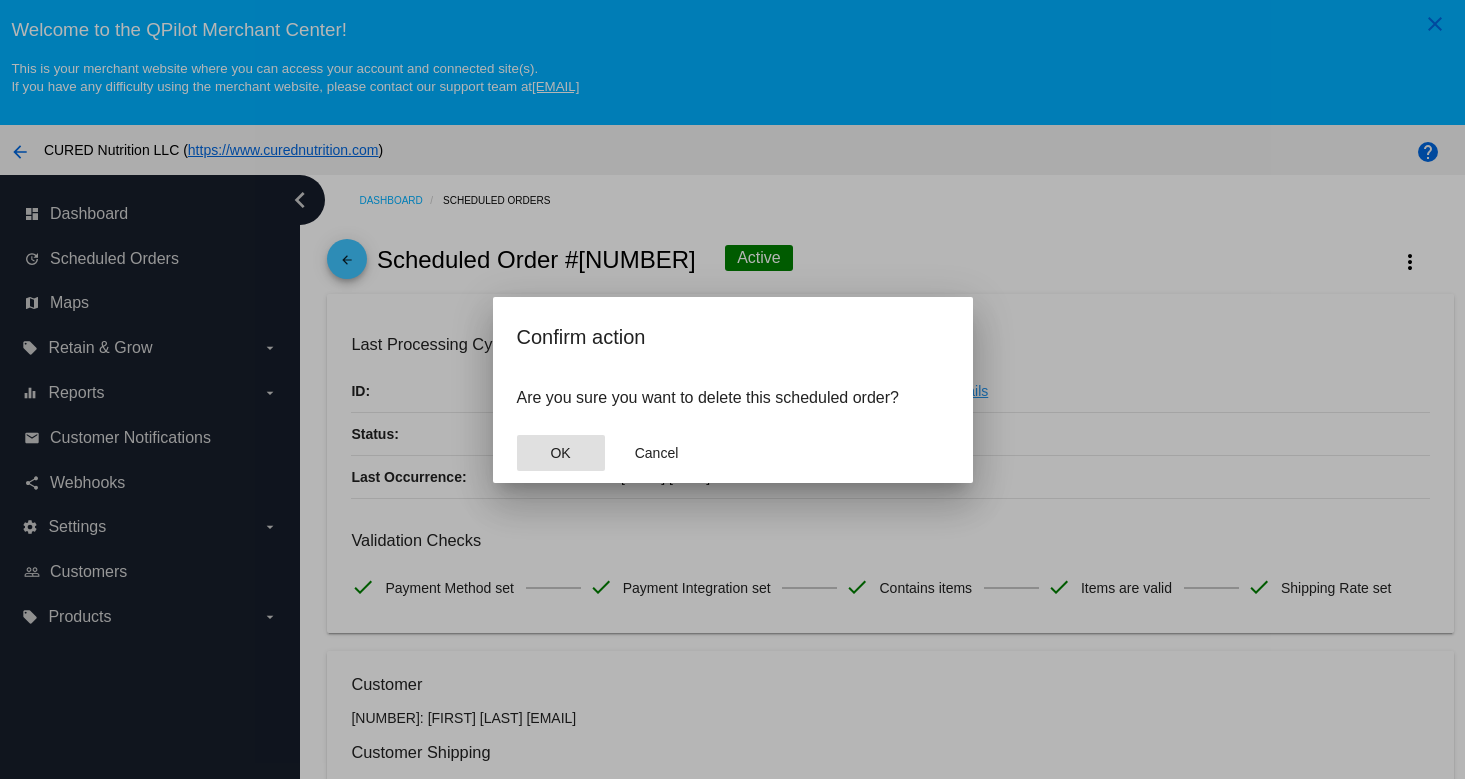 click on "OK" at bounding box center (560, 453) 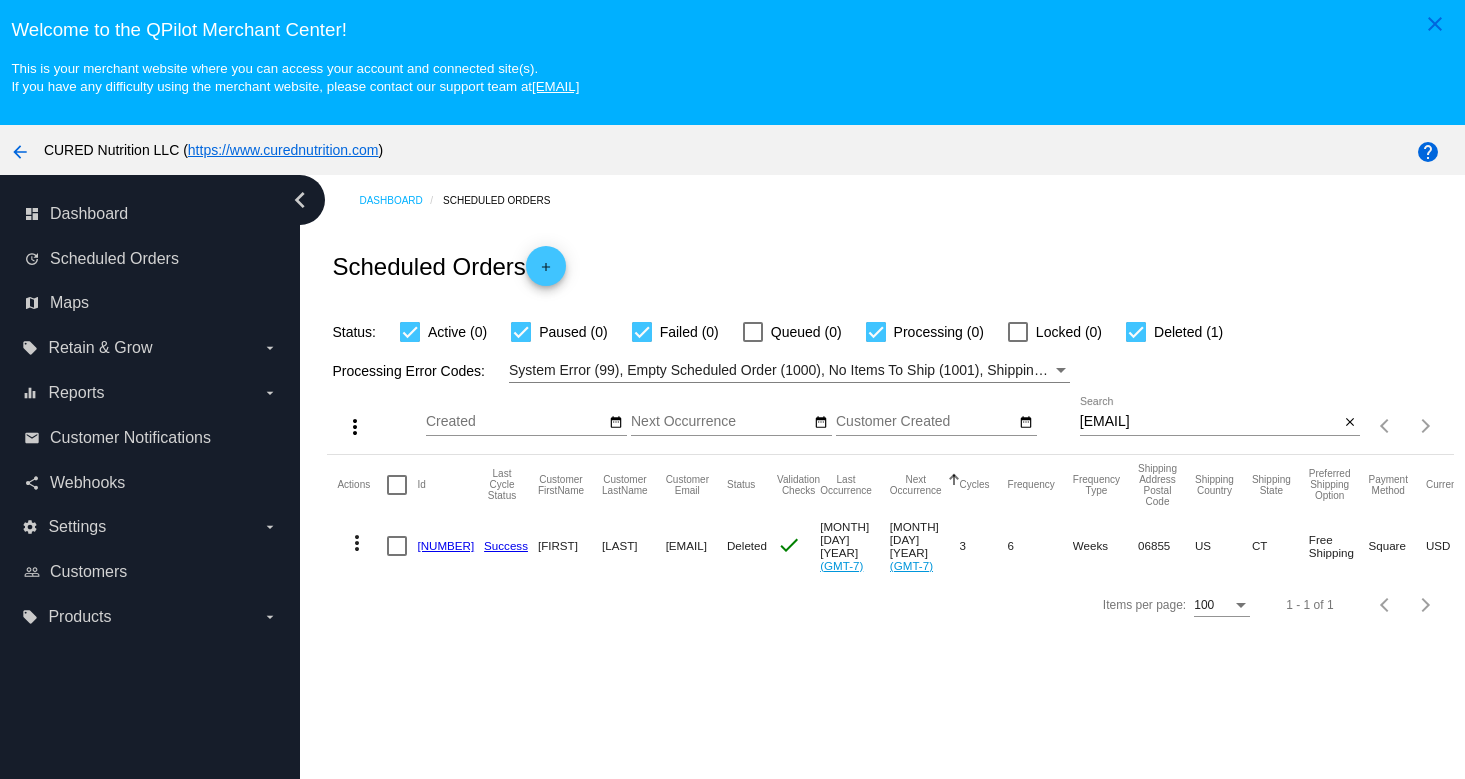 click on "[EMAIL]" at bounding box center [1209, 422] 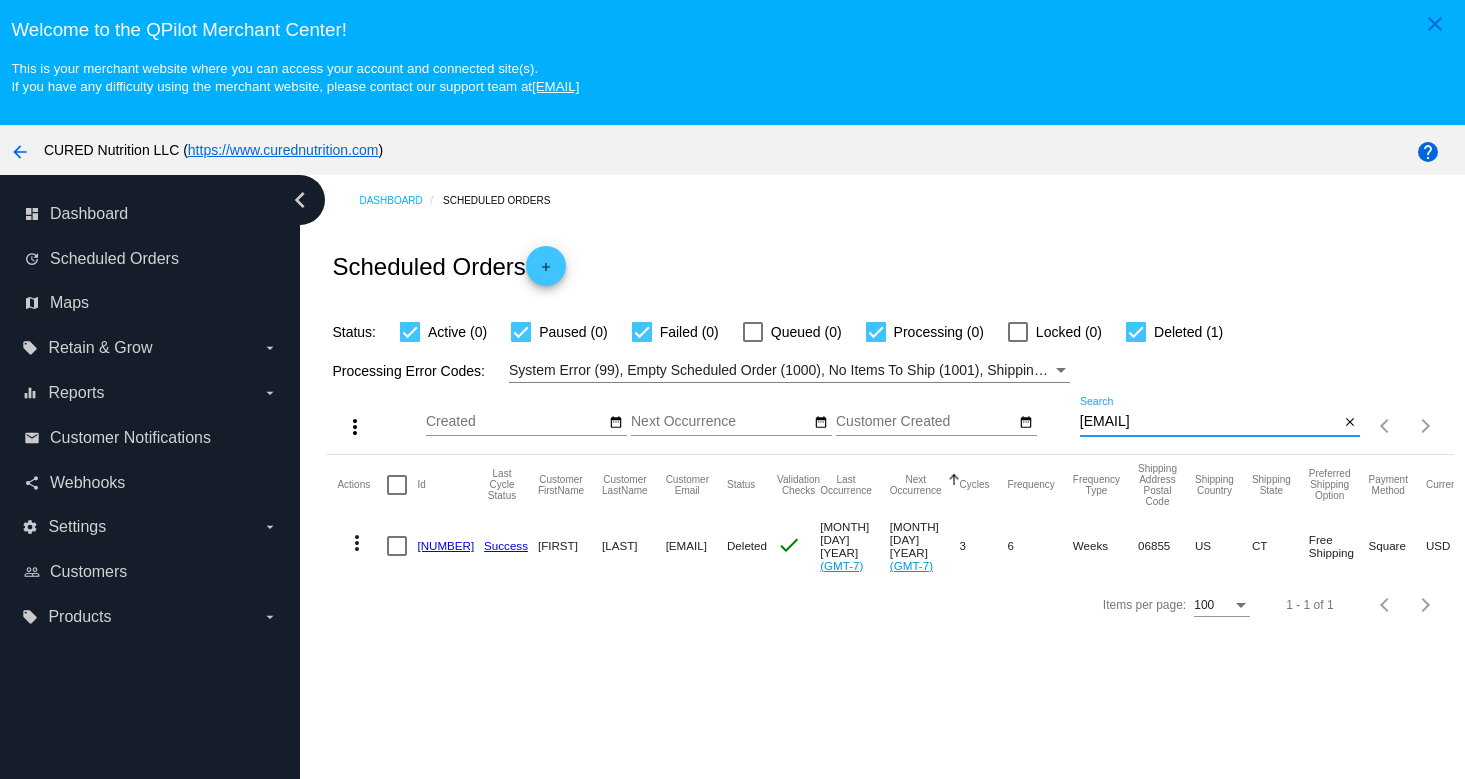 click on "[EMAIL]" at bounding box center (1209, 422) 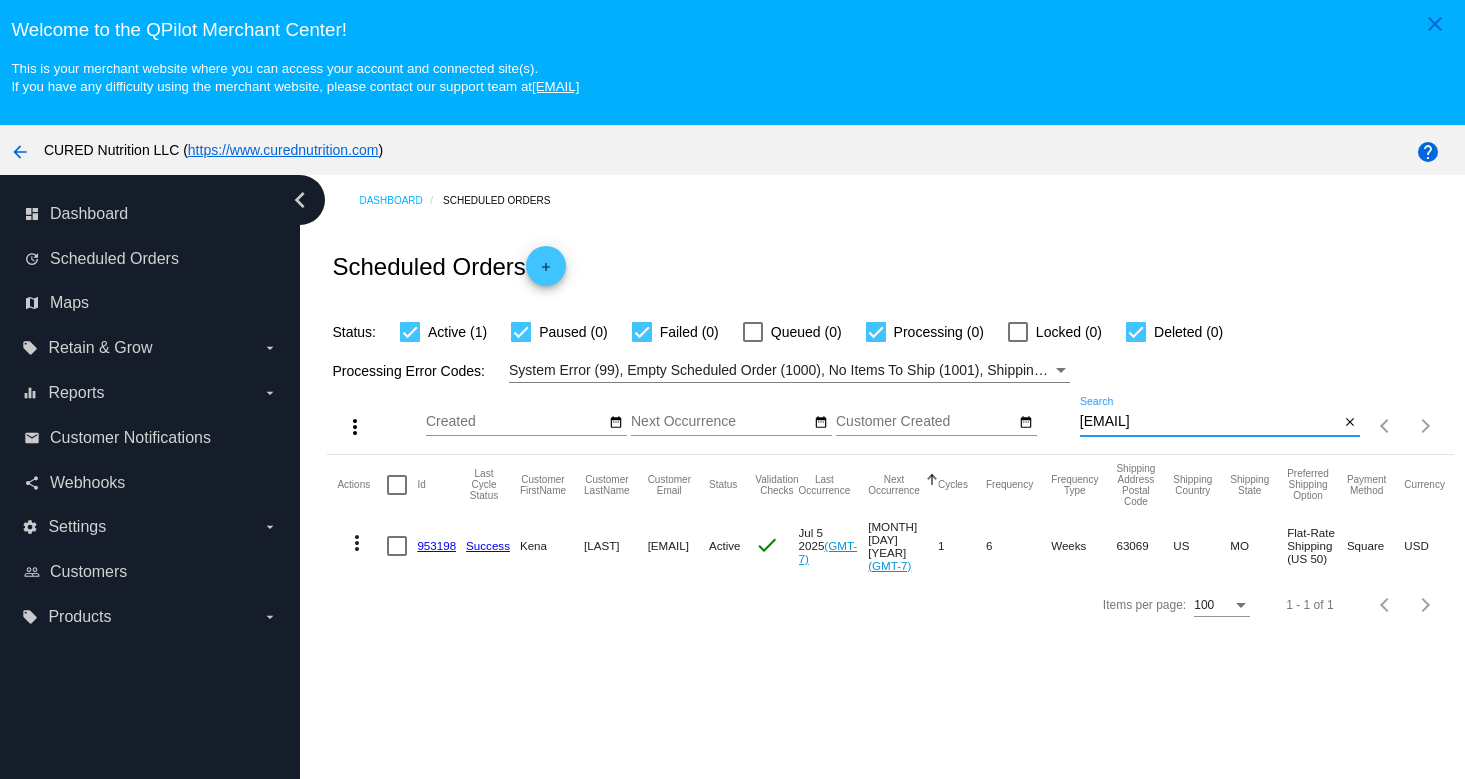 type on "[EMAIL]" 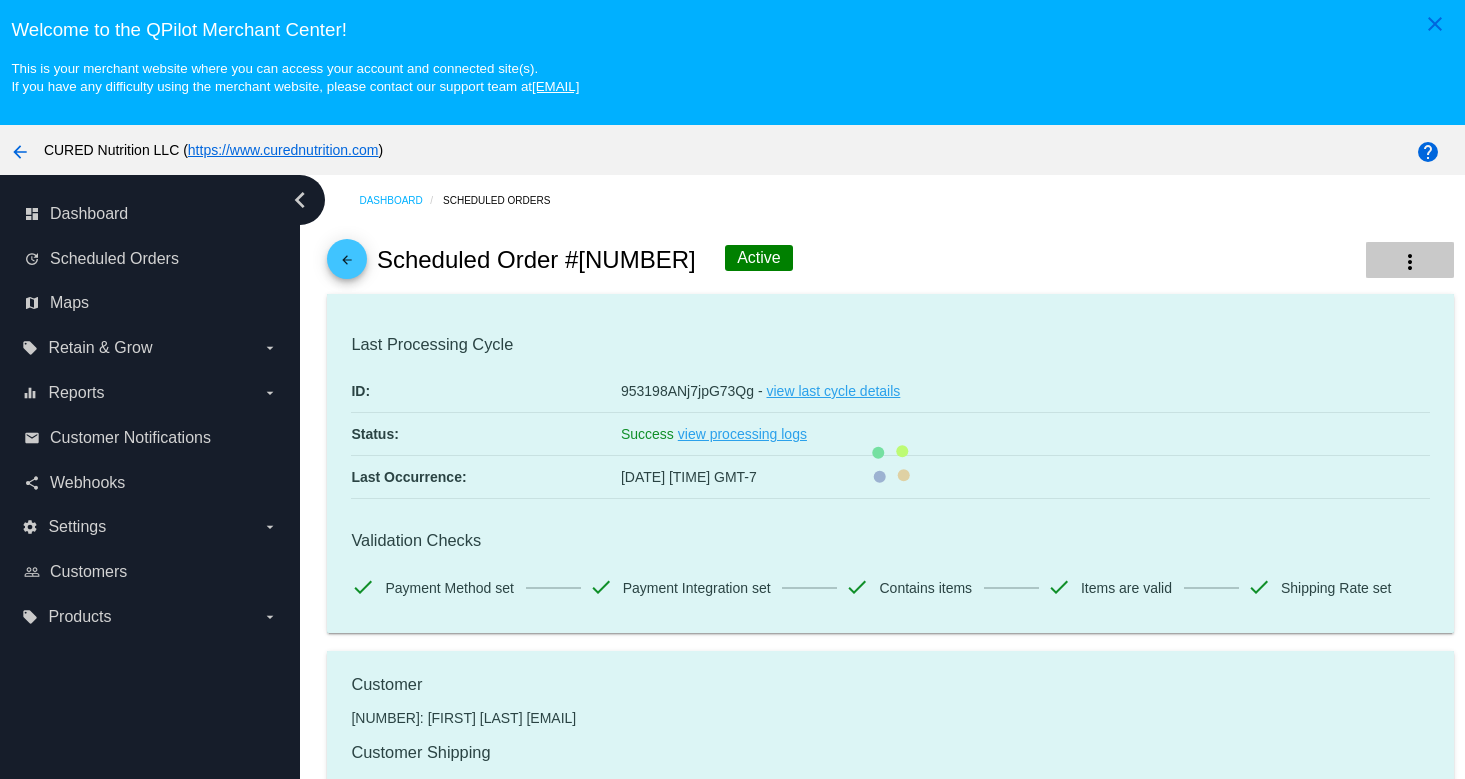 click on "more_vert" at bounding box center (1410, 262) 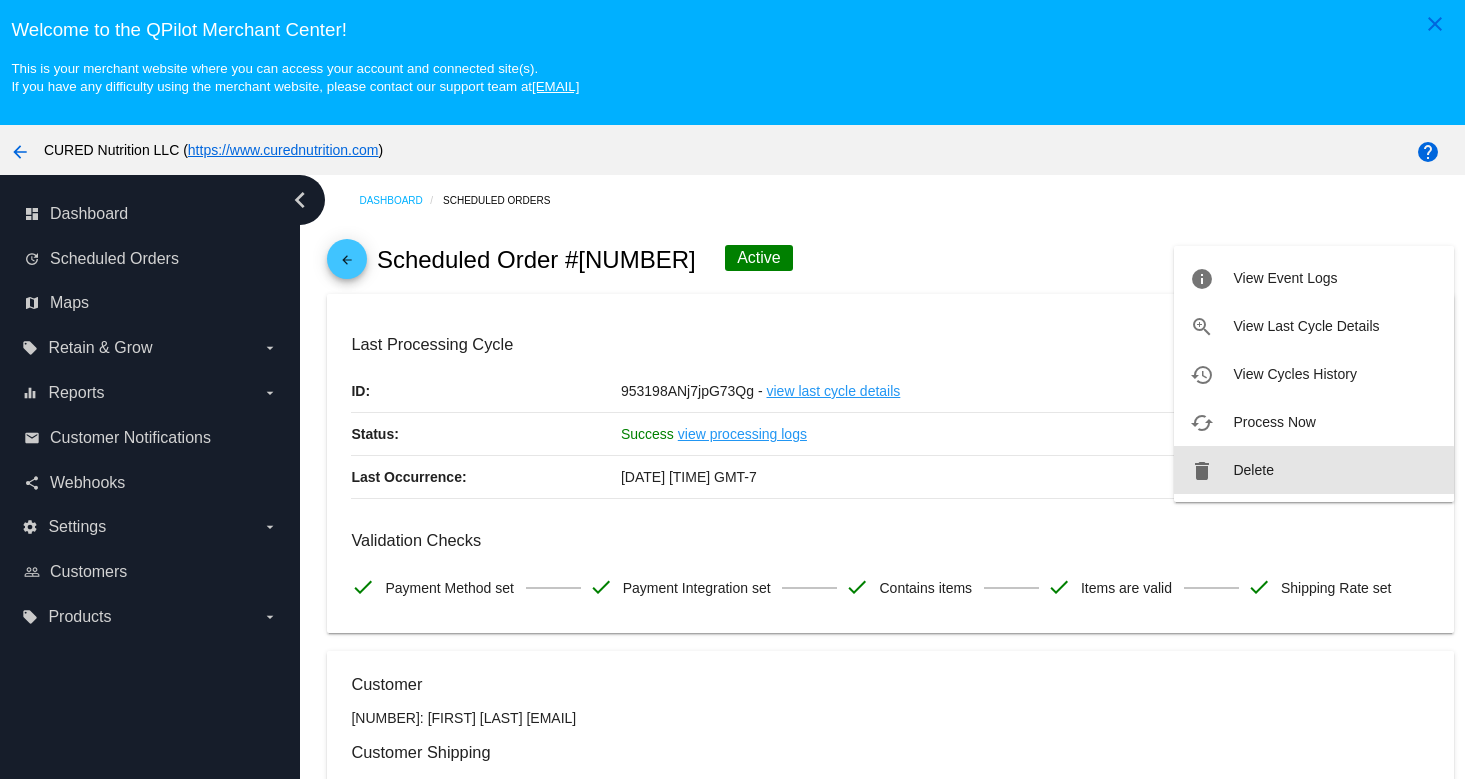 click on "Delete" at bounding box center (1253, 470) 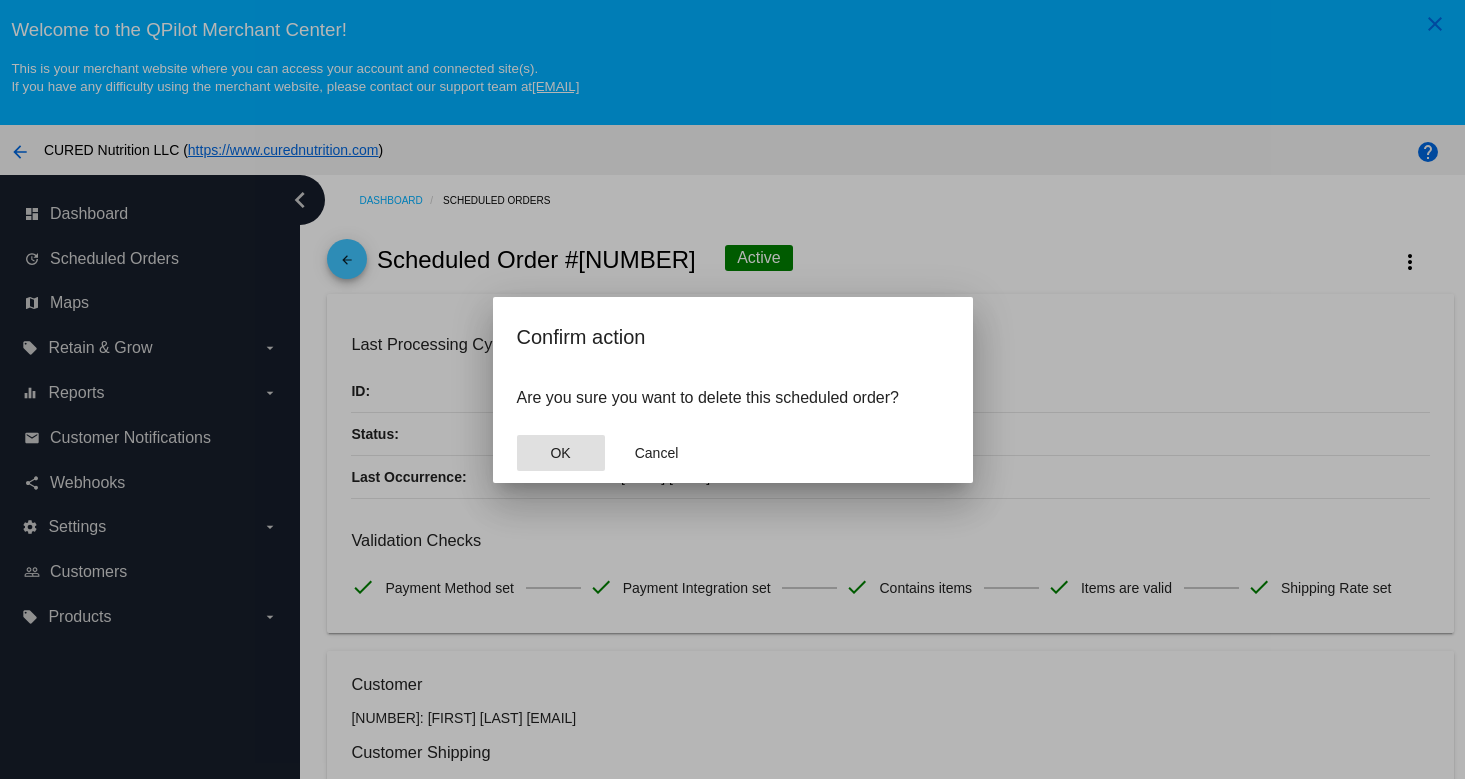 click on "OK" at bounding box center [561, 453] 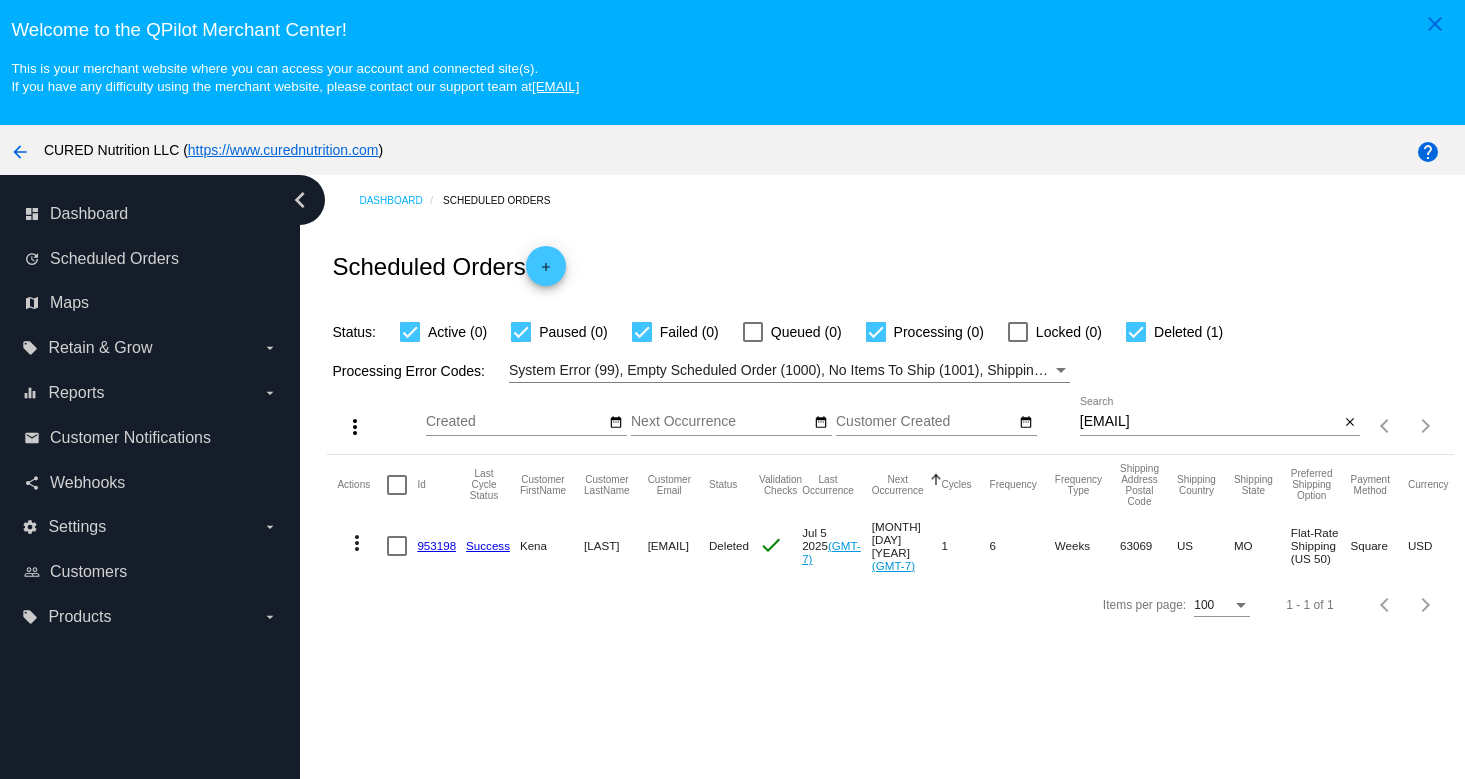 click on "[EMAIL]" at bounding box center (1209, 422) 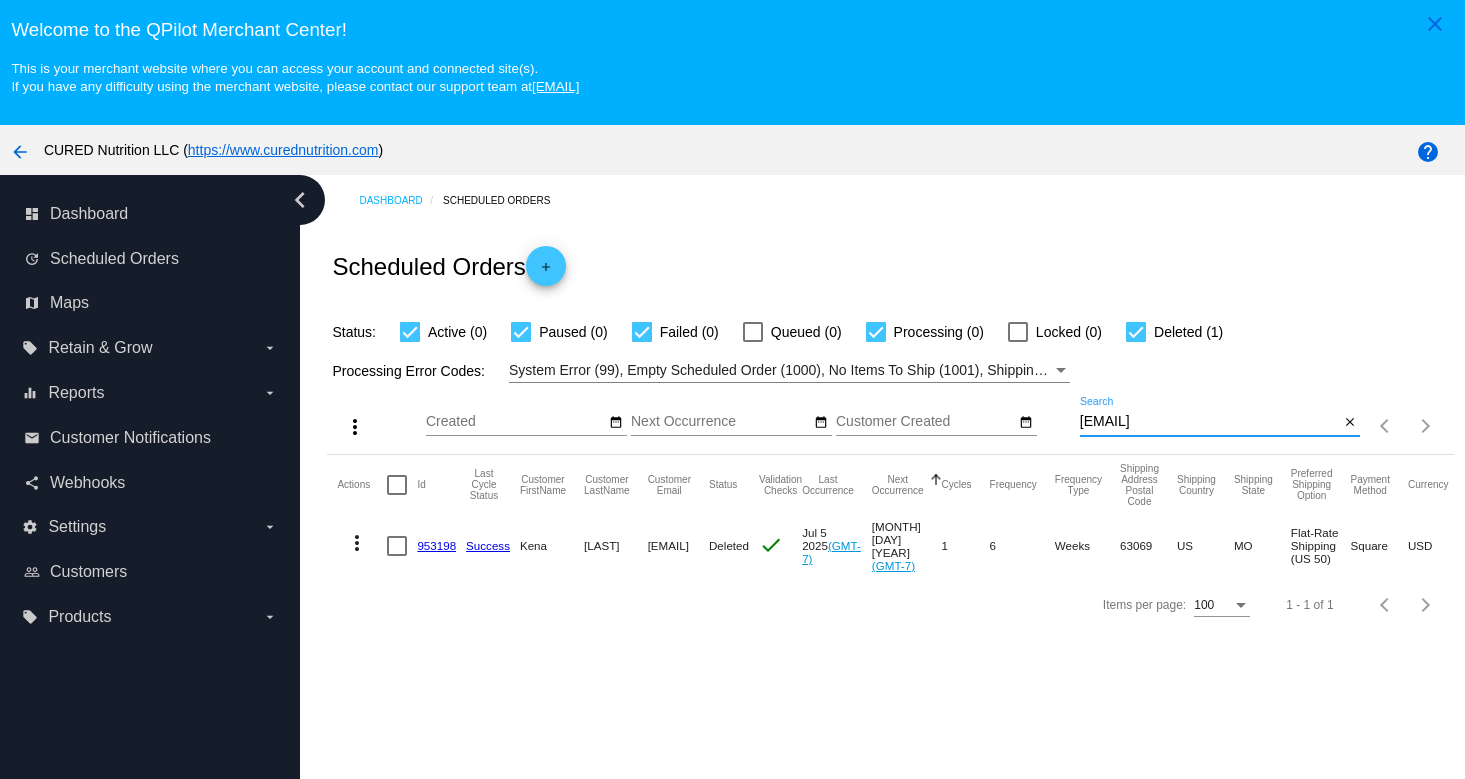click on "[EMAIL]" at bounding box center (1209, 422) 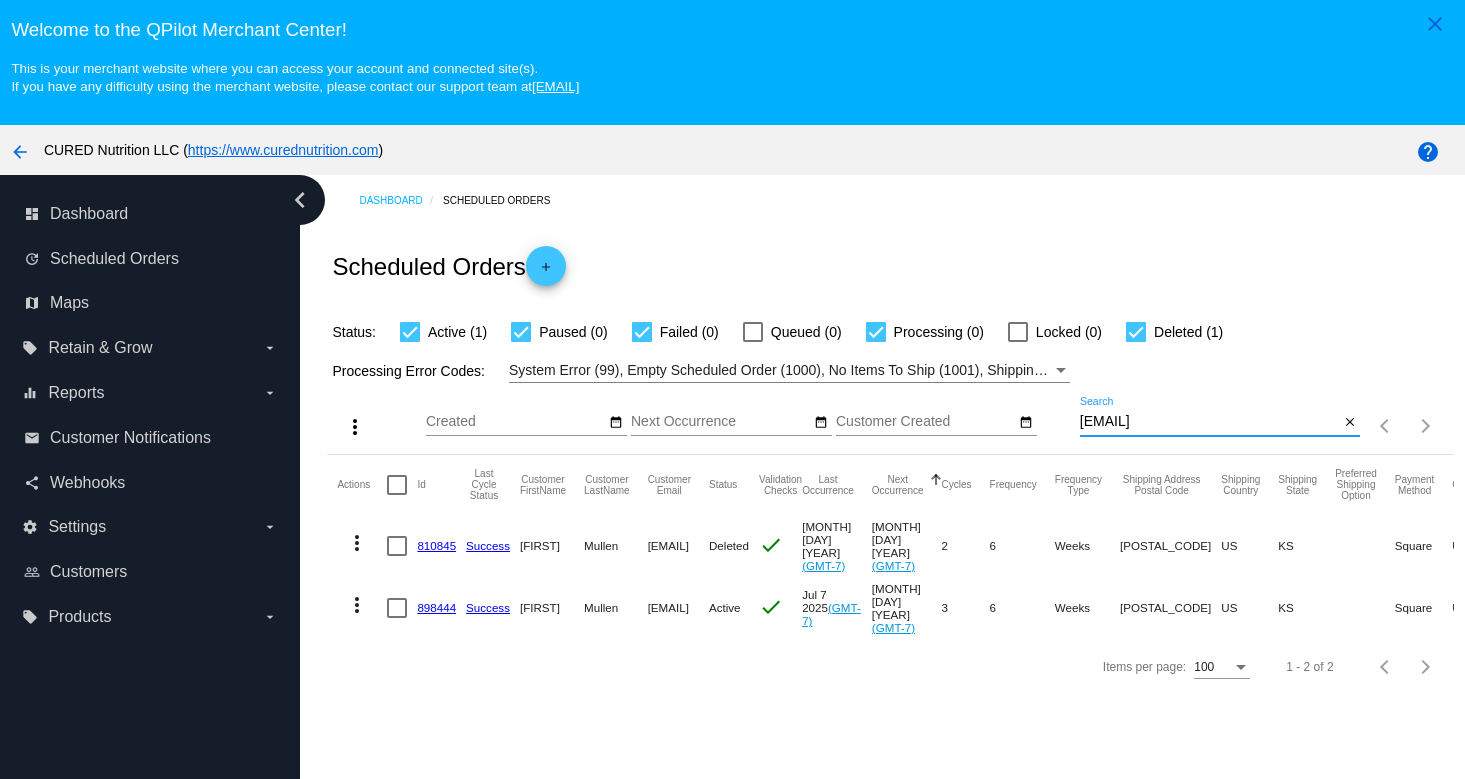type on "[EMAIL]" 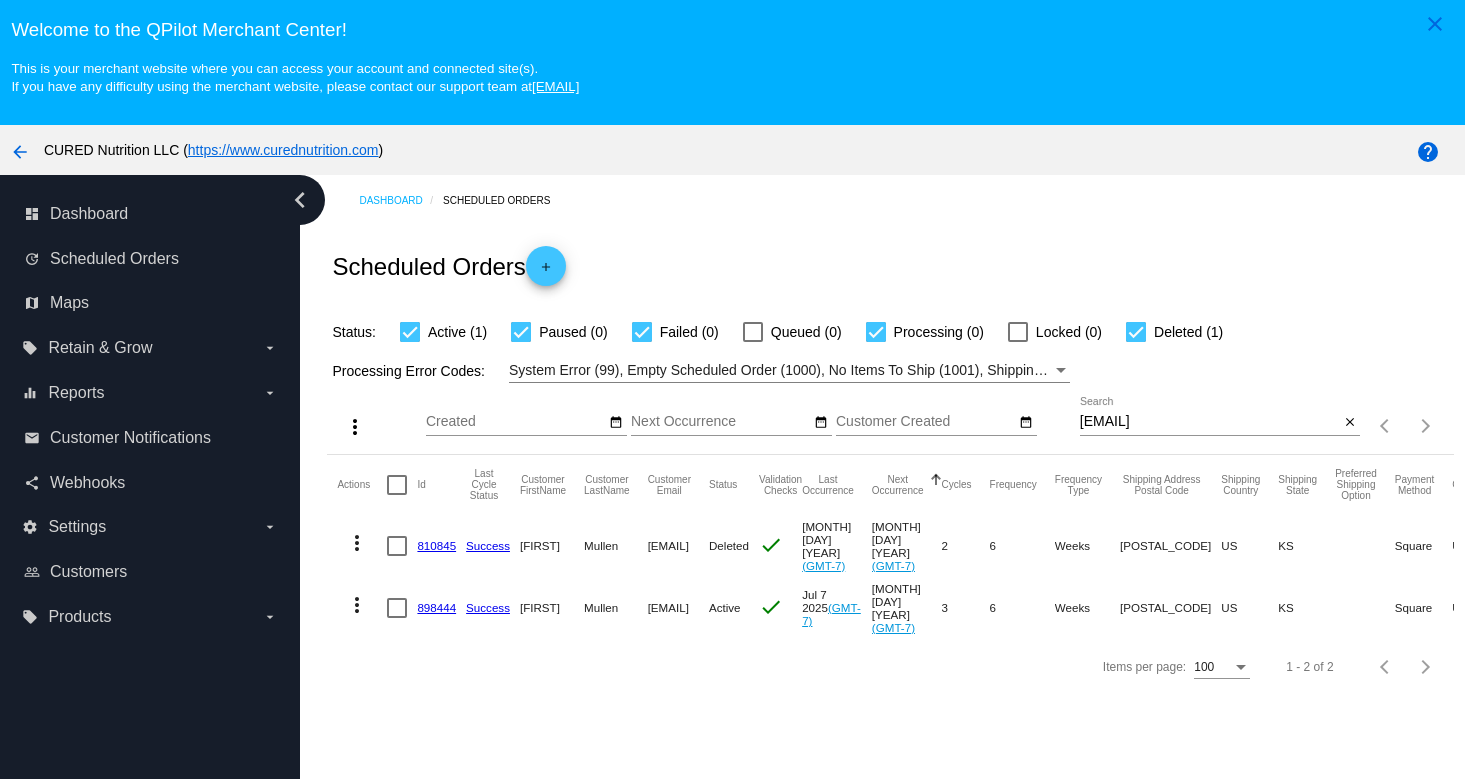 click on "898444" at bounding box center (436, 607) 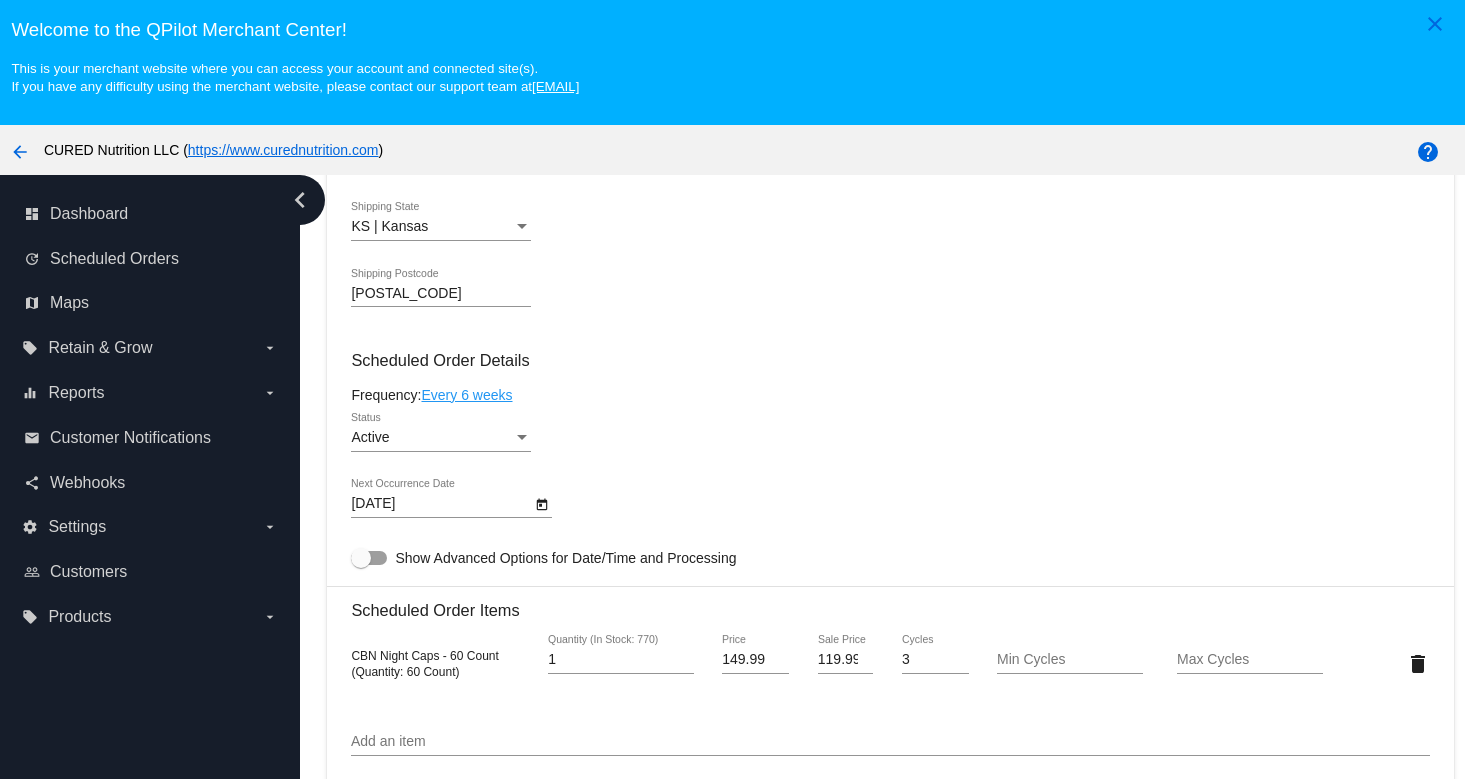 scroll, scrollTop: 1089, scrollLeft: 0, axis: vertical 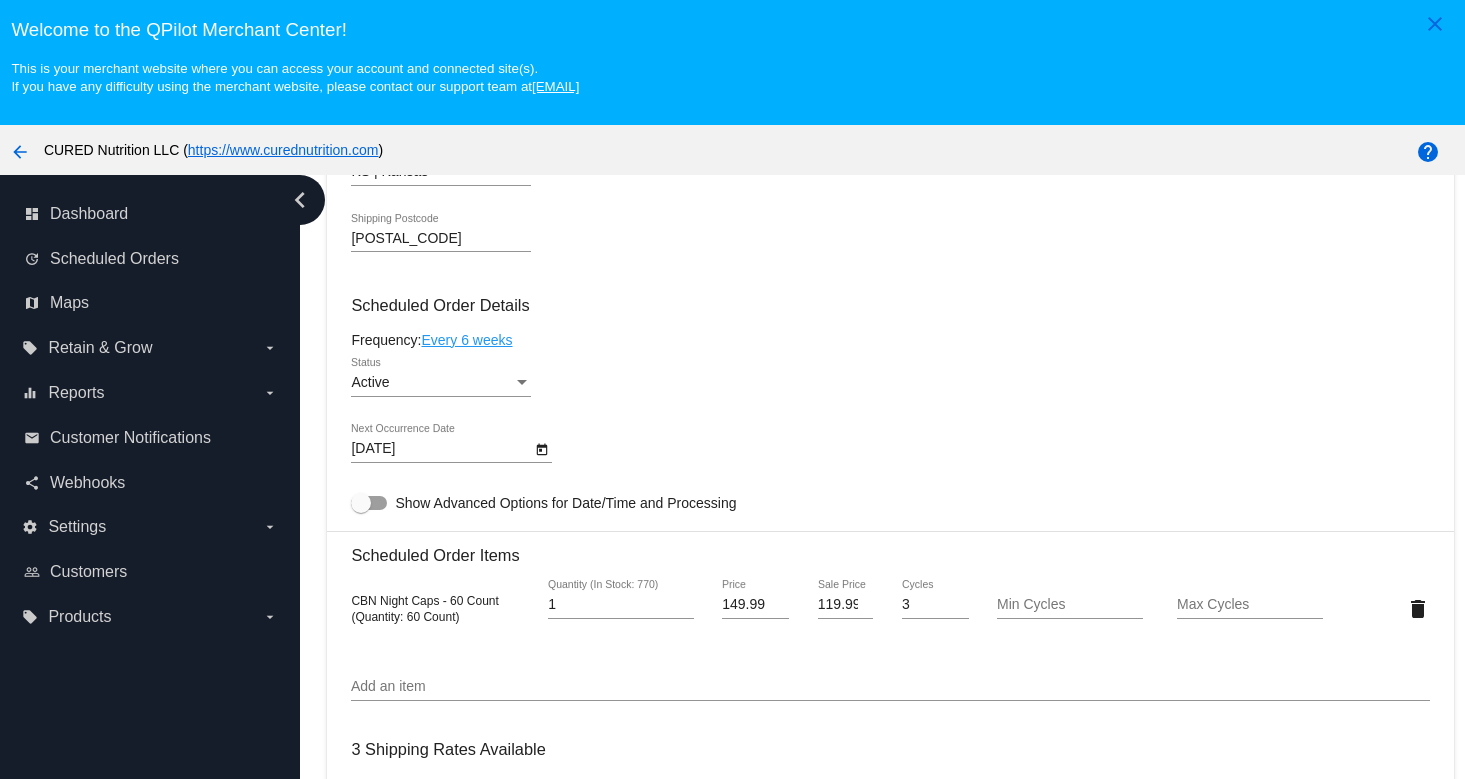 click on "Active
Status" at bounding box center [441, 386] 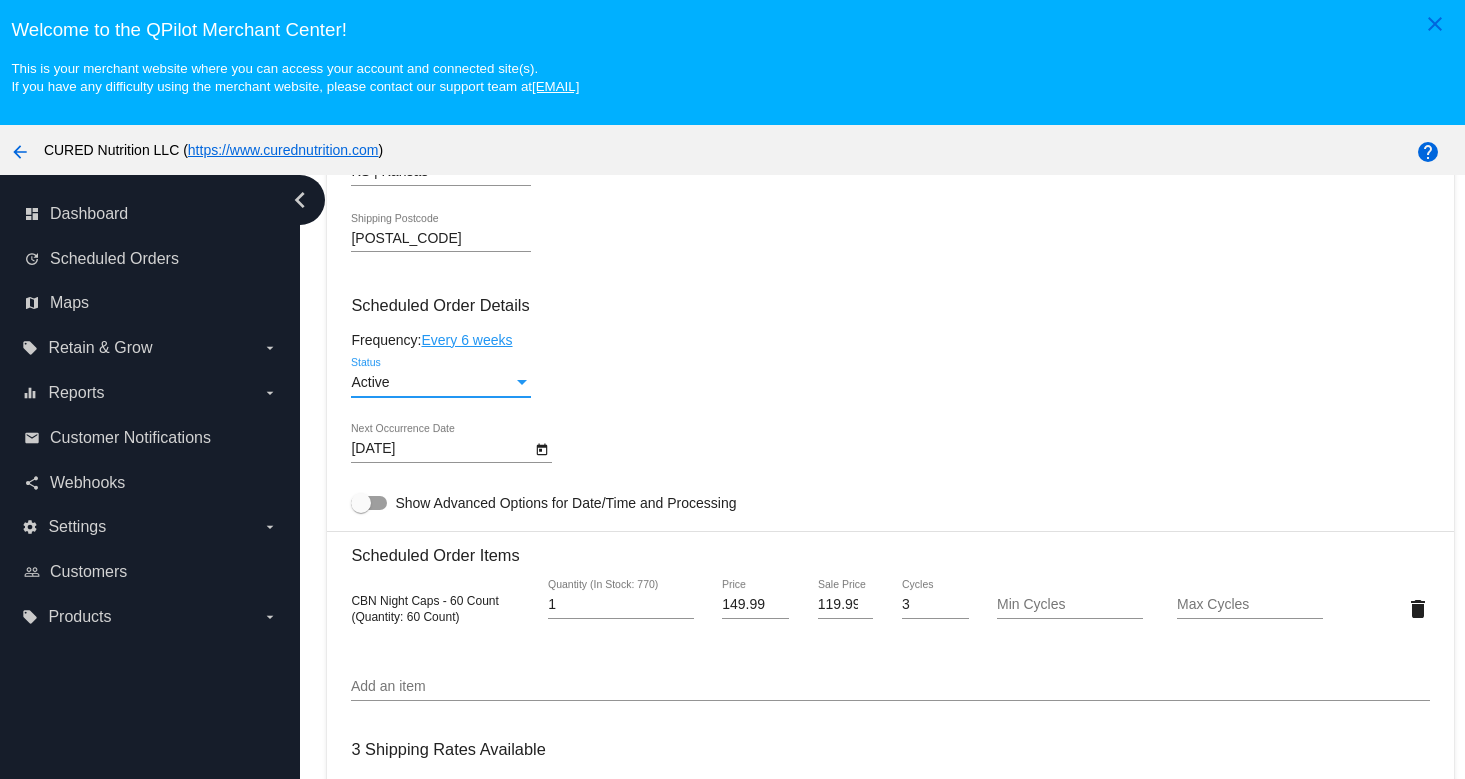 click on "Active" at bounding box center [432, 383] 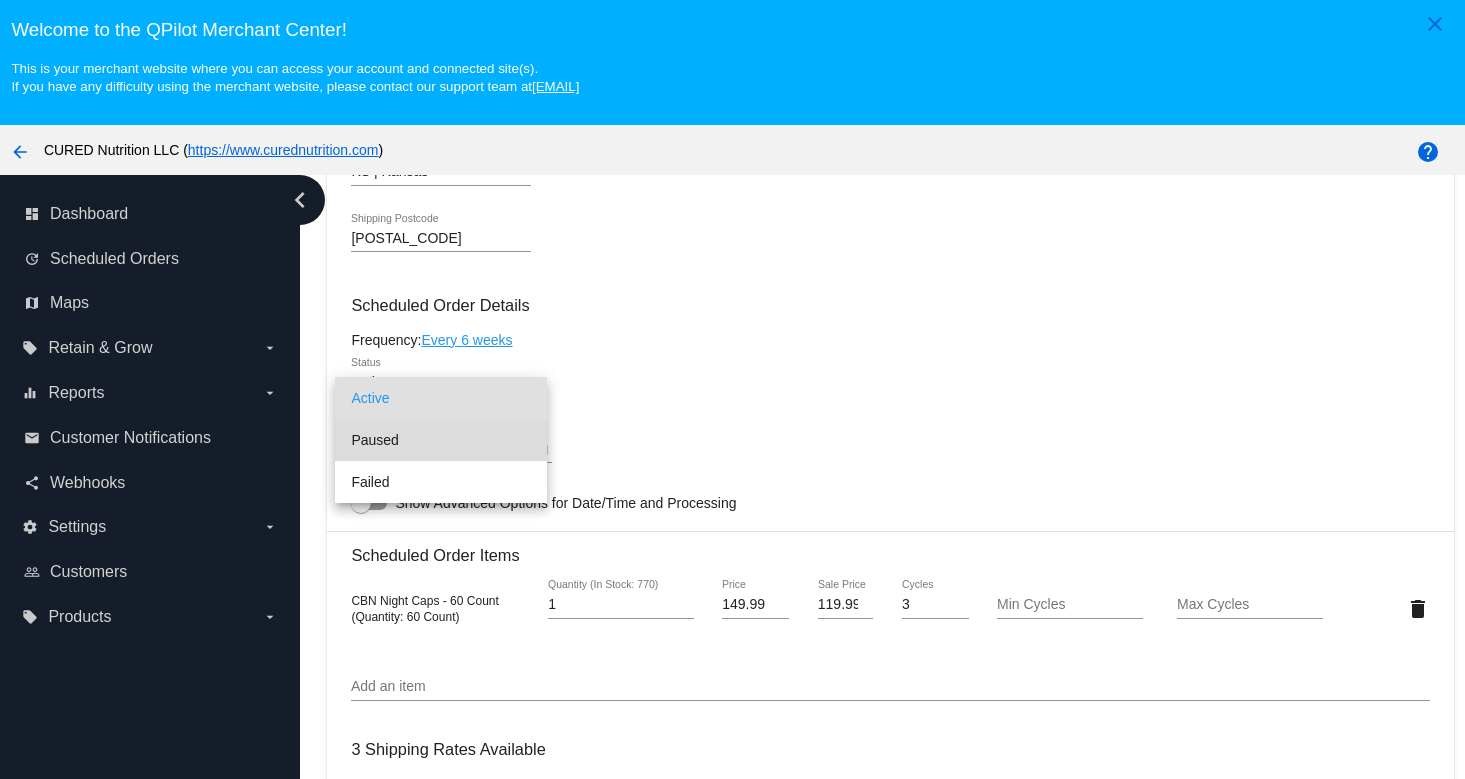 click on "Paused" at bounding box center (441, 440) 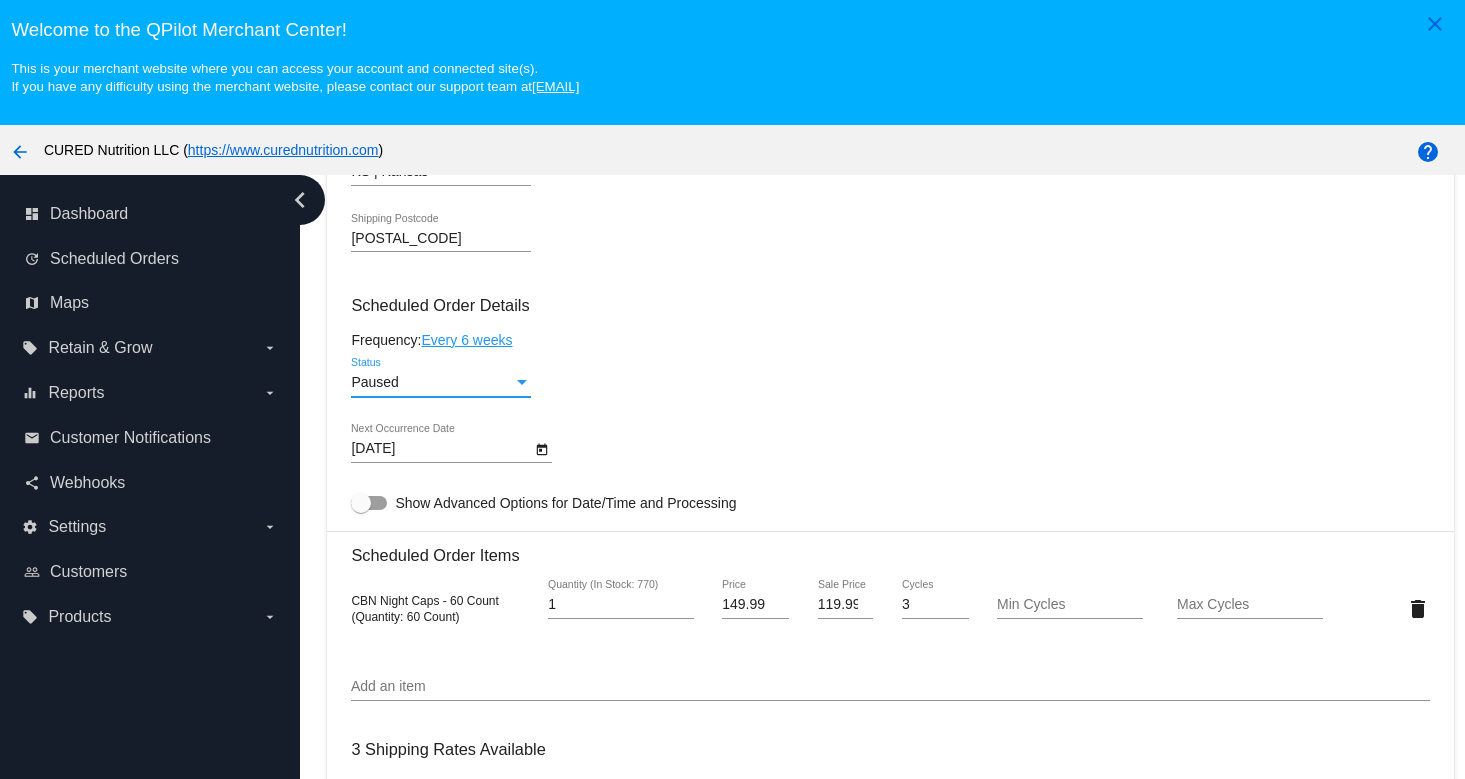 click on "Customer
[NUMBER]: [FIRST] [LAST]
[EMAIL]
Customer Shipping
Enter Shipping Address Select A Saved Address (0)
[FIRST]
Shipping First Name
[LAST]
Shipping Last Name
US | USA
Shipping Country
[NUMBER] [STREET]
Shipping Street 1
Shipping Street 2
[CITY]
Shipping City
KS | Kansas
Shipping State
[POSTAL_CODE]
Shipping Postcode
Scheduled Order Details
Frequency:
Every 6 weeks
Paused
Status
1 3" at bounding box center (890, 562) 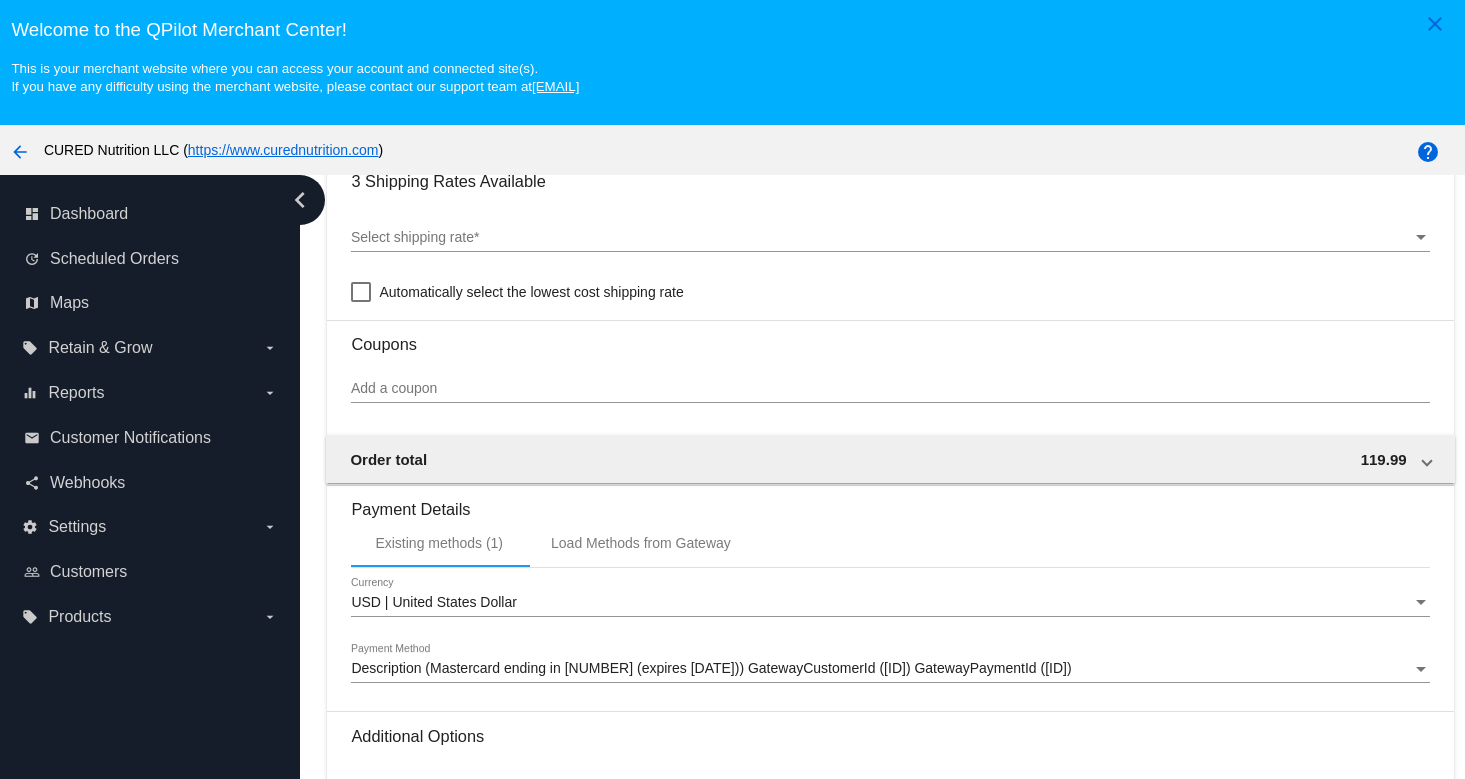 scroll, scrollTop: 1814, scrollLeft: 0, axis: vertical 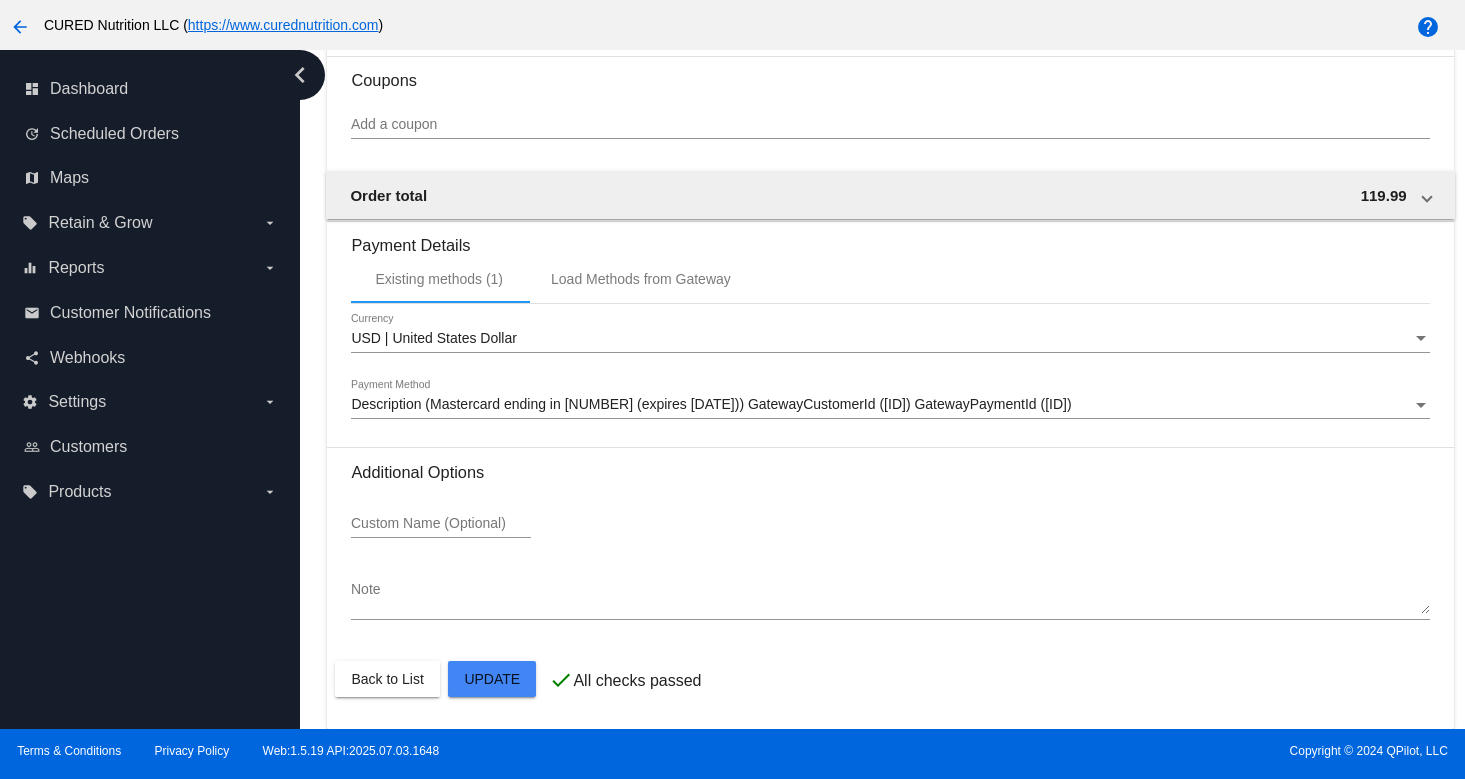 click on "Customer
[NUMBER]: [FIRST] [LAST]
[EMAIL]
Customer Shipping
Enter Shipping Address Select A Saved Address (0)
[FIRST]
Shipping First Name
[LAST]
Shipping Last Name
US | USA
Shipping Country
[NUMBER] [STREET]
Shipping Street 1
Shipping Street 2
[CITY]
Shipping City
KS | Kansas
Shipping State
[POSTAL_CODE]
Shipping Postcode
Scheduled Order Details
Frequency:
Every 6 weeks
Paused
Status
1 3" at bounding box center [890, -270] 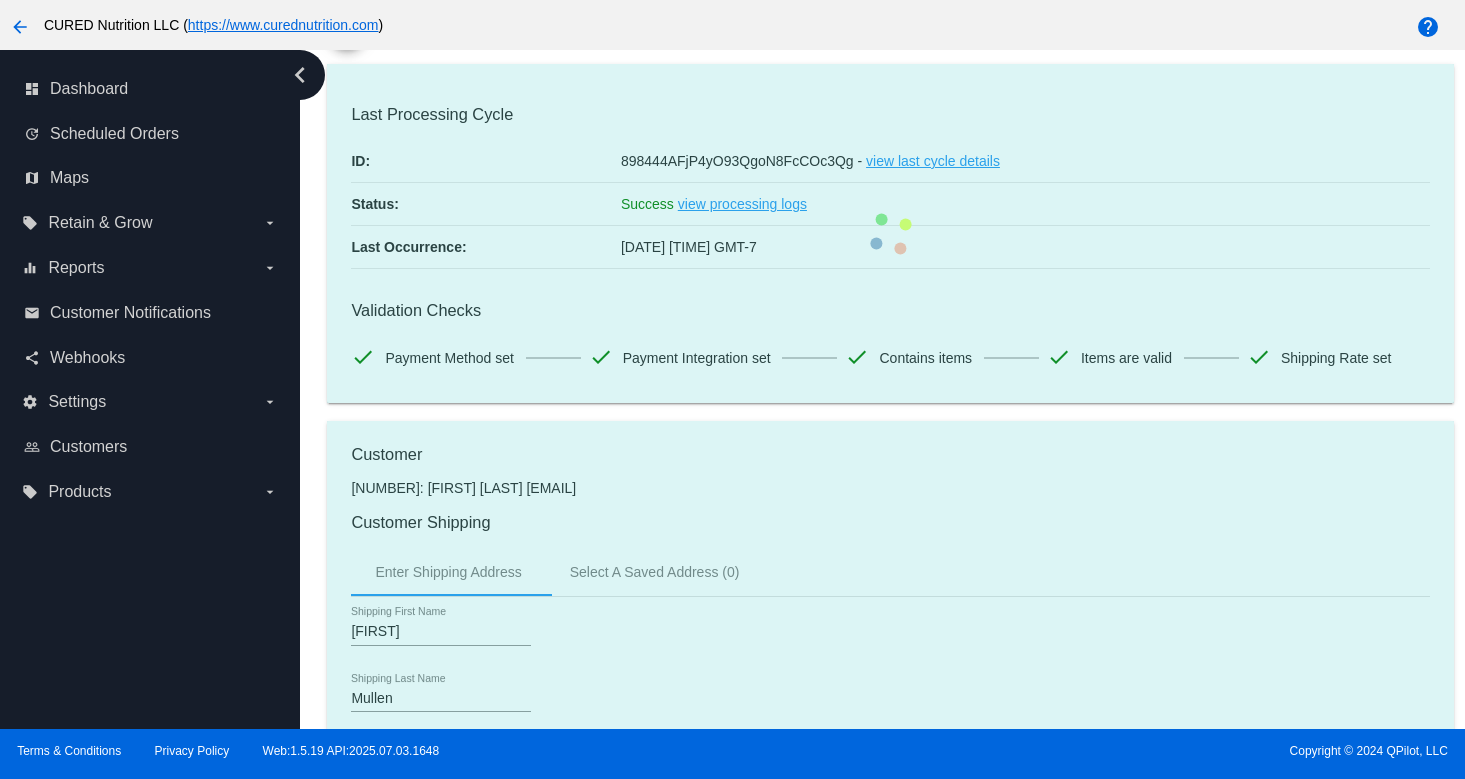 scroll, scrollTop: 0, scrollLeft: 0, axis: both 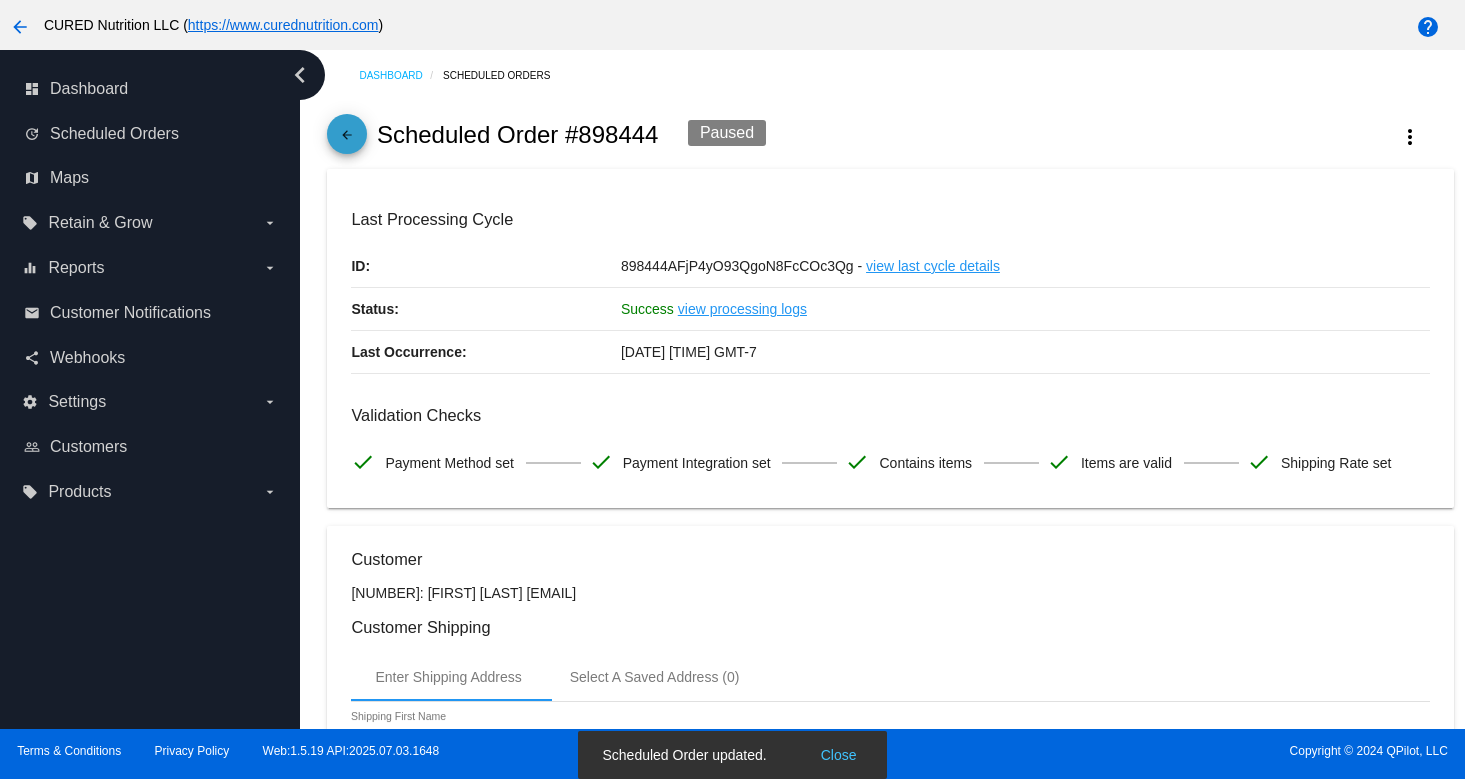 click on "arrow_back" at bounding box center [347, 140] 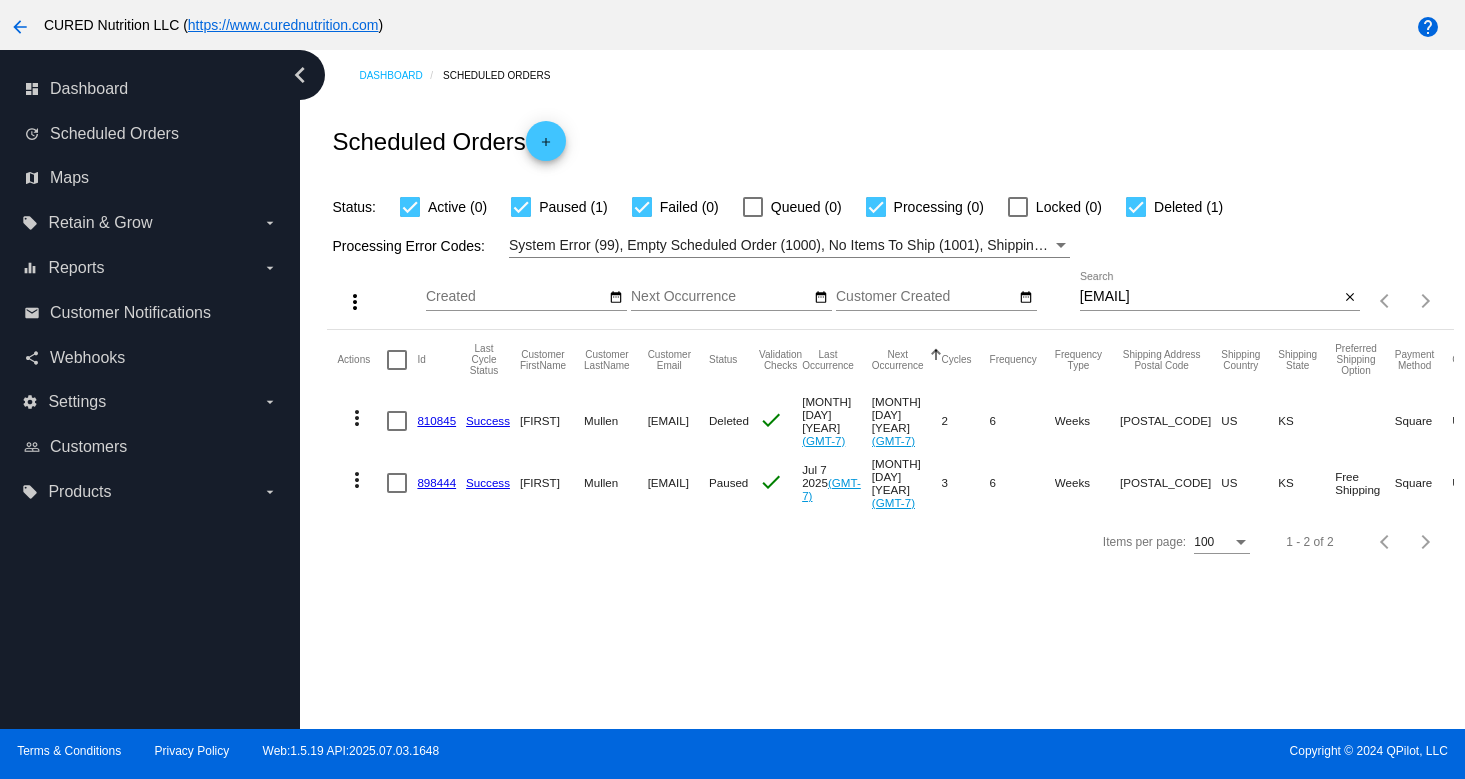 click on "[EMAIL]" at bounding box center [1209, 297] 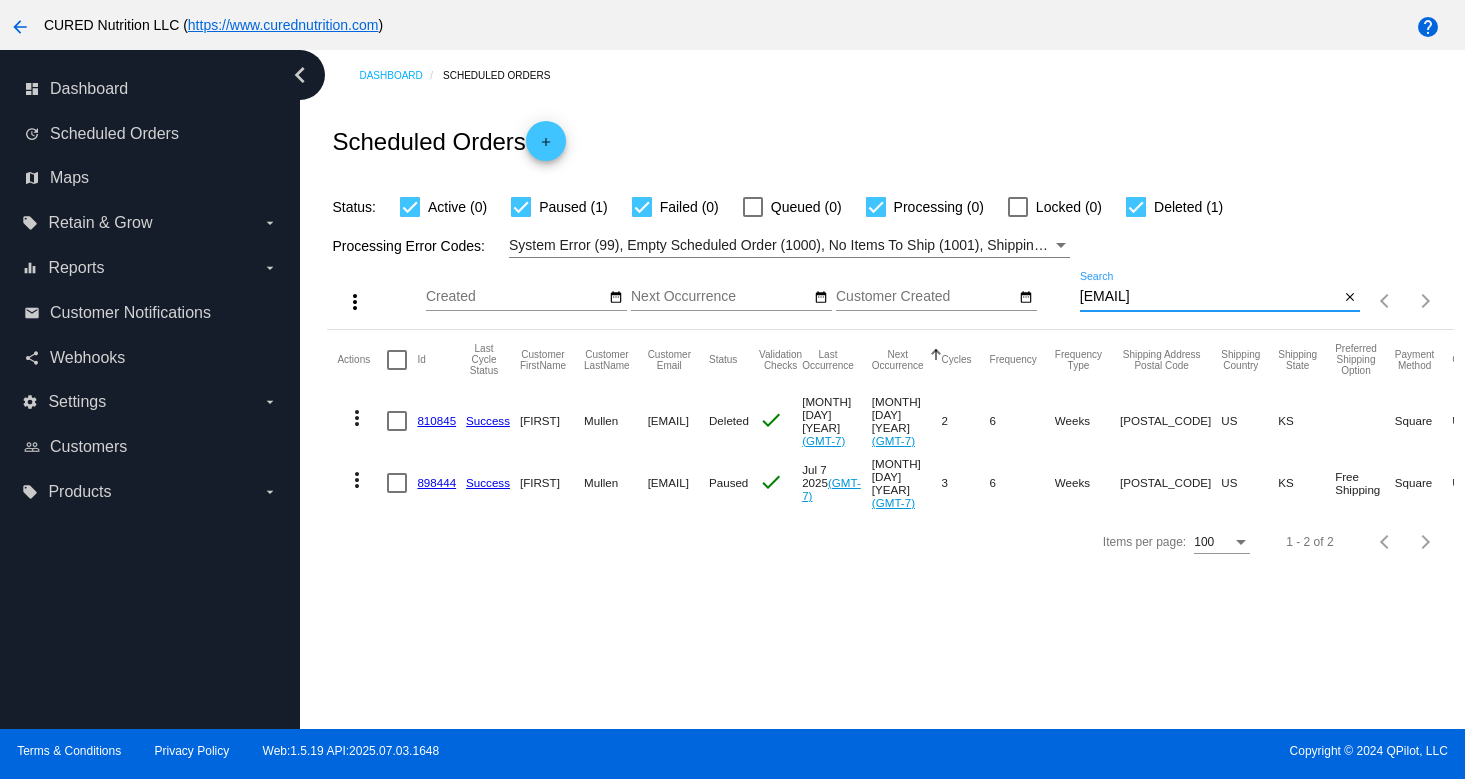 click on "[EMAIL]" at bounding box center [1209, 297] 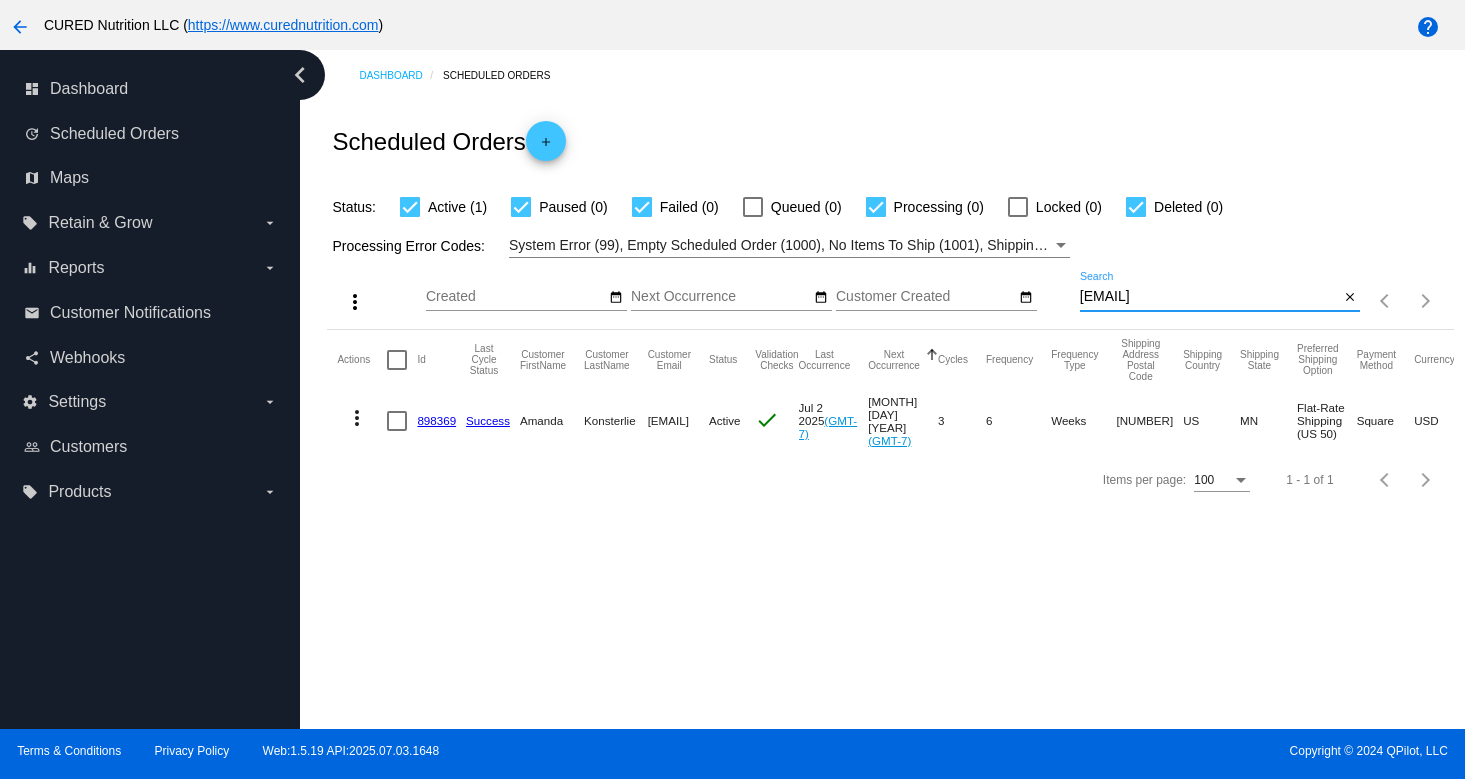 type on "[EMAIL]" 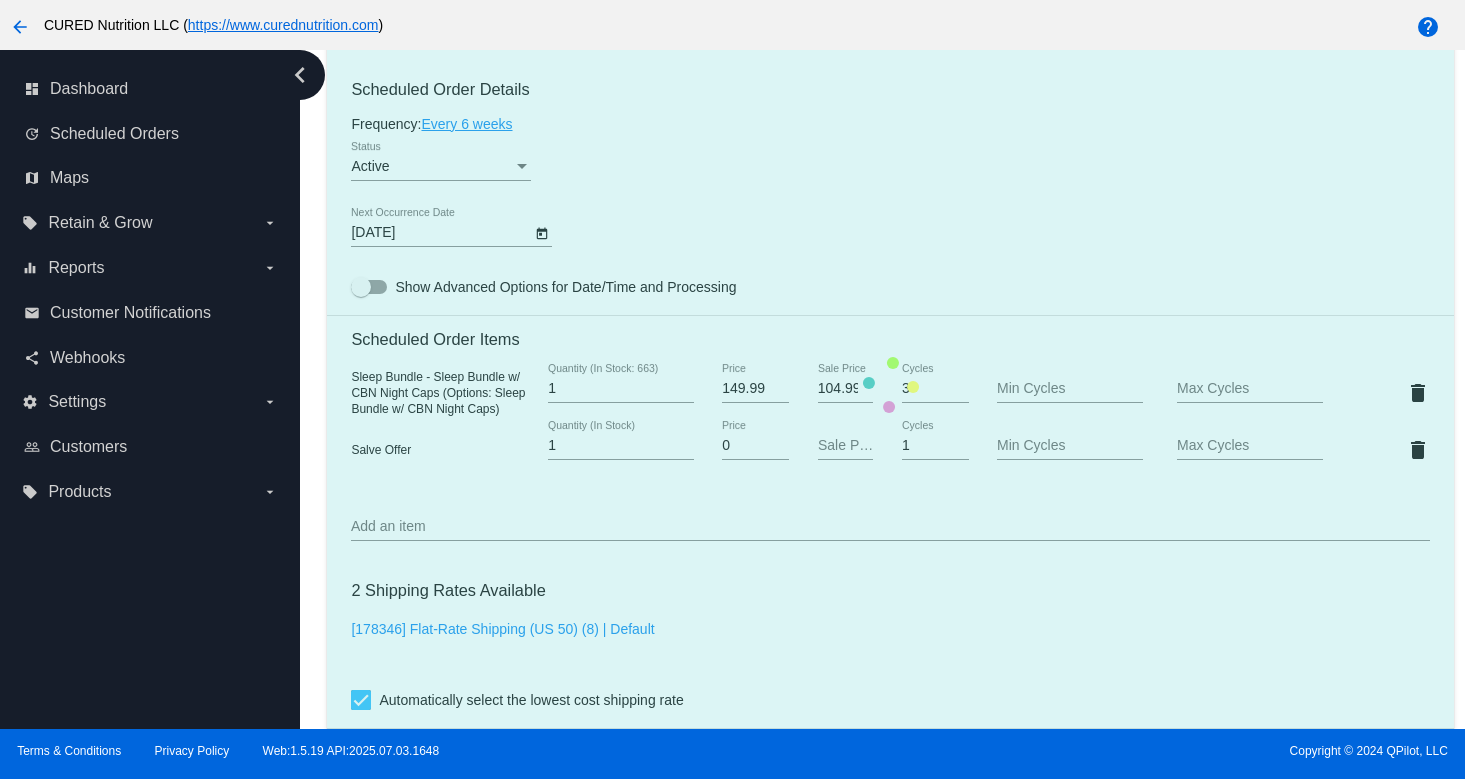 scroll, scrollTop: 1182, scrollLeft: 0, axis: vertical 